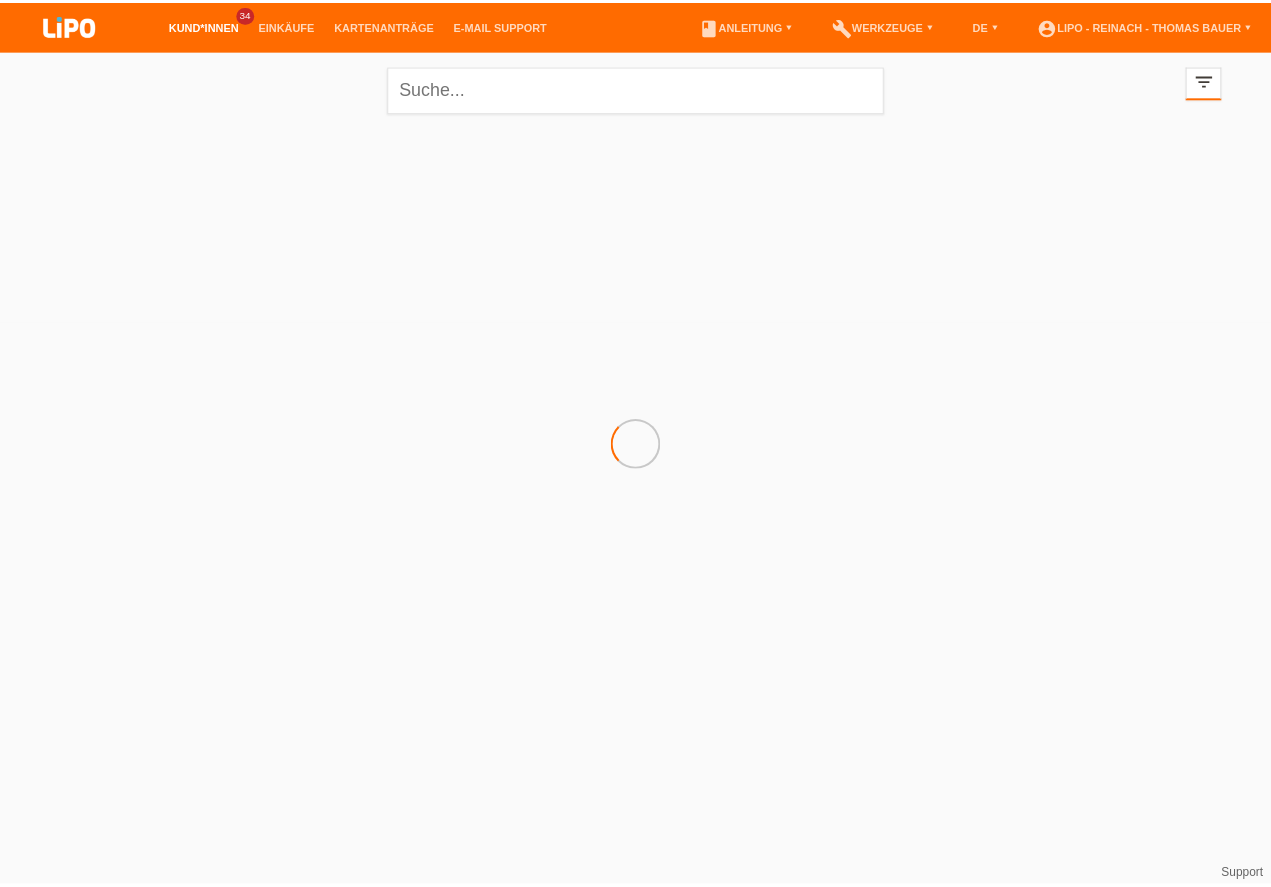 scroll, scrollTop: 0, scrollLeft: 0, axis: both 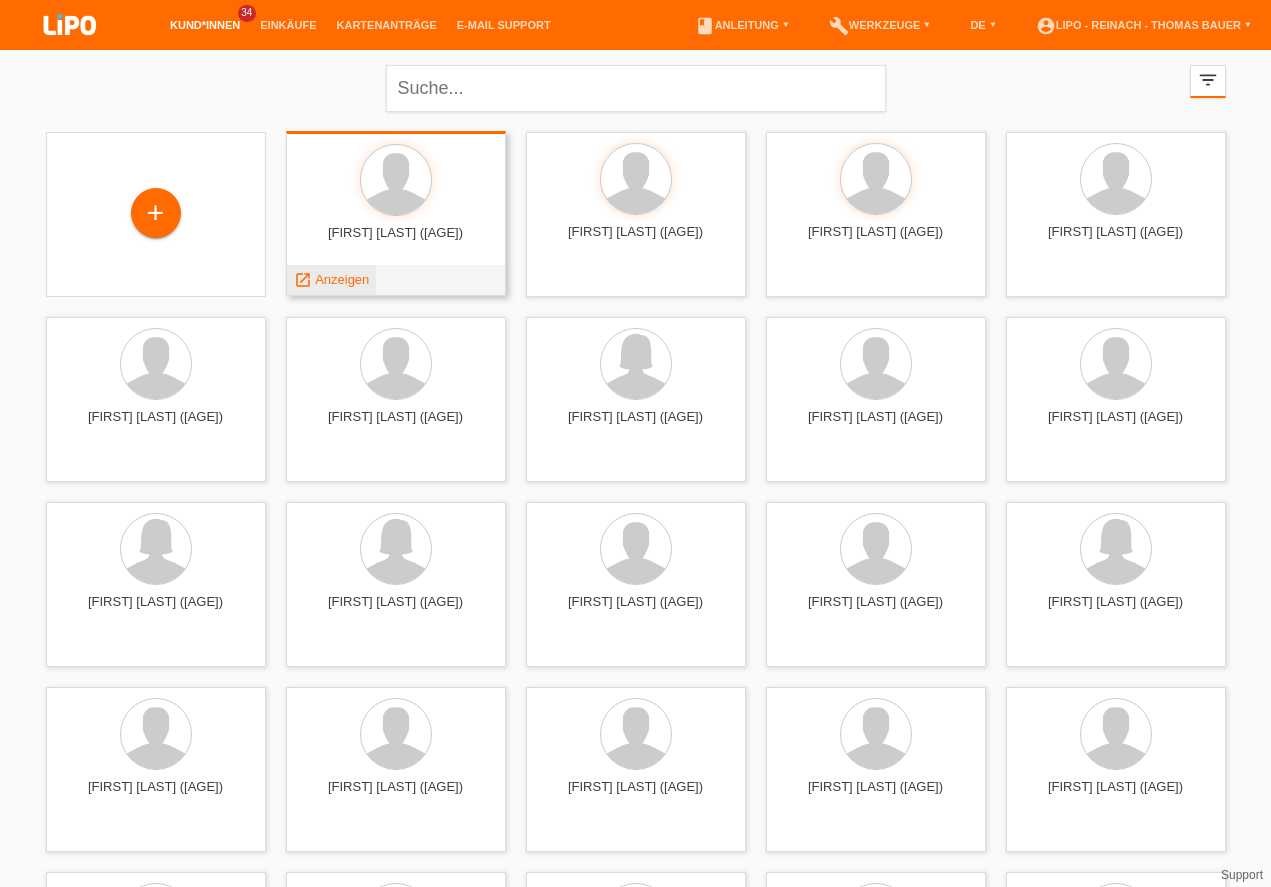 click on "Anzeigen" at bounding box center (342, 279) 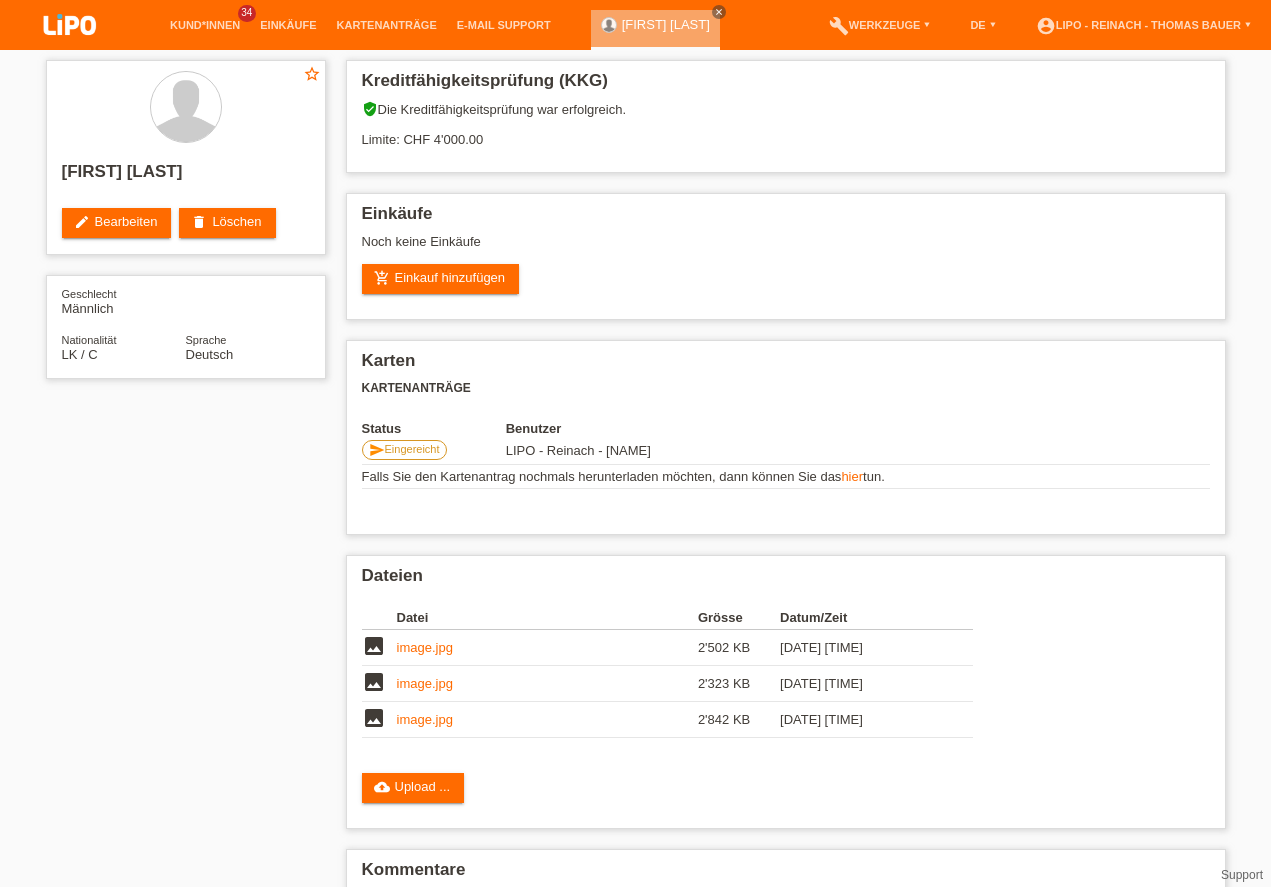 scroll, scrollTop: 0, scrollLeft: 0, axis: both 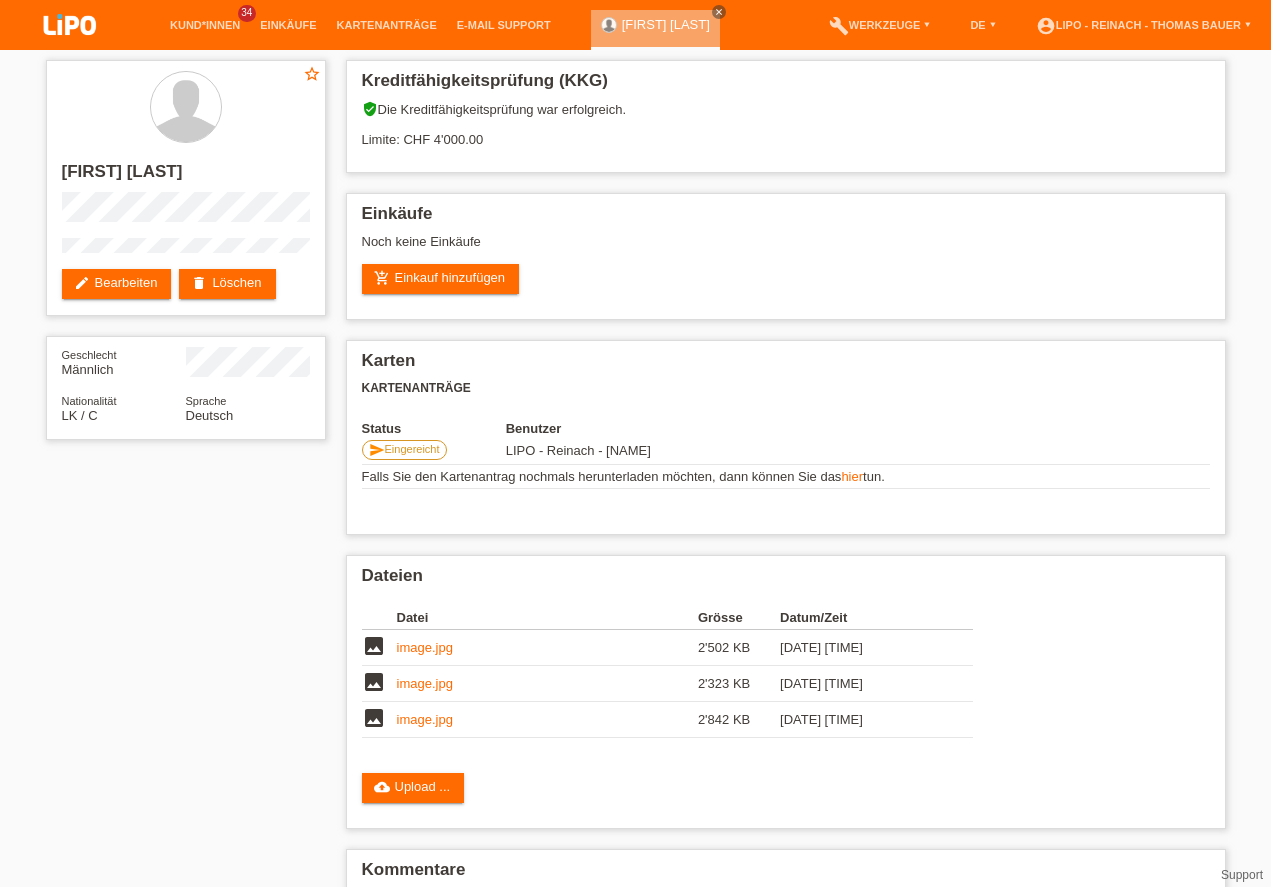click at bounding box center (70, 26) 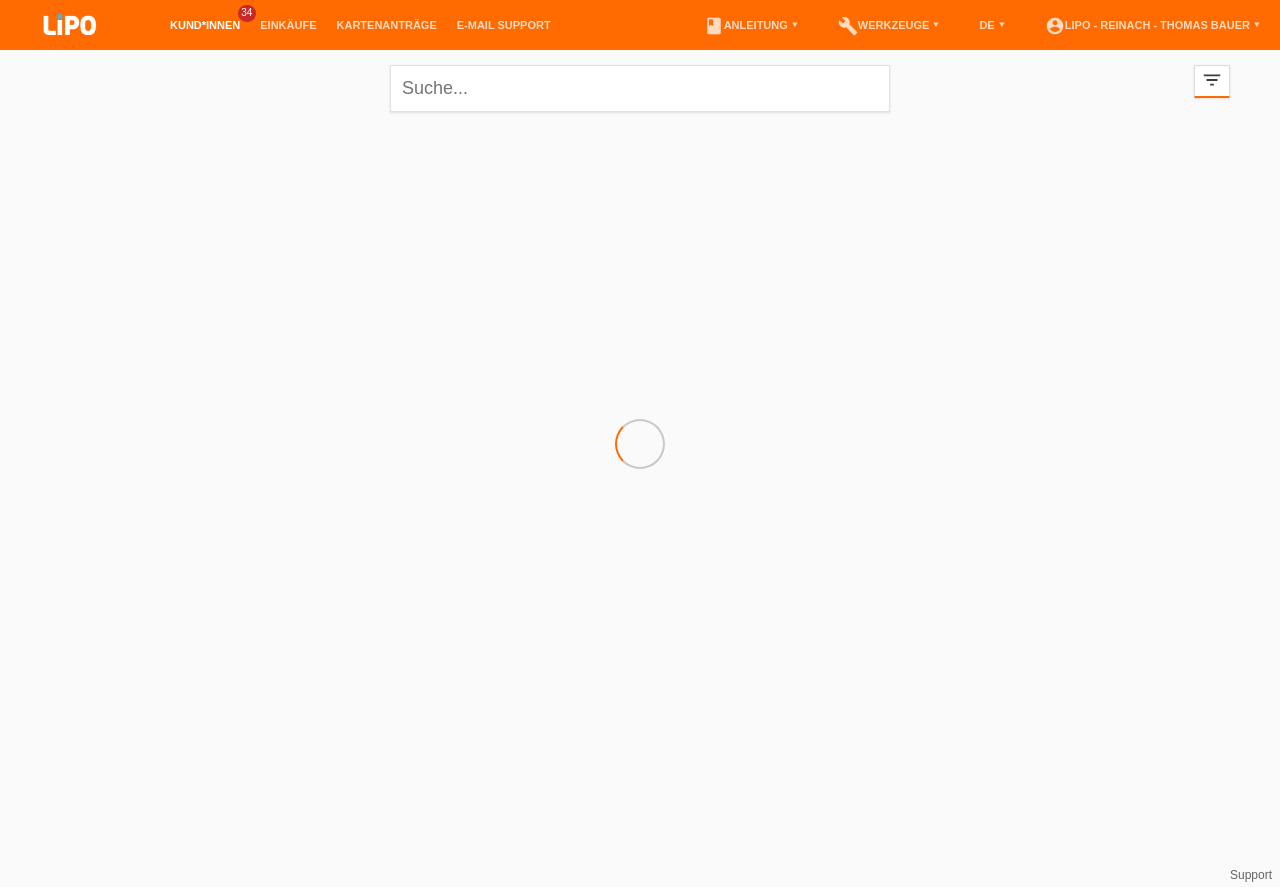 scroll, scrollTop: 0, scrollLeft: 0, axis: both 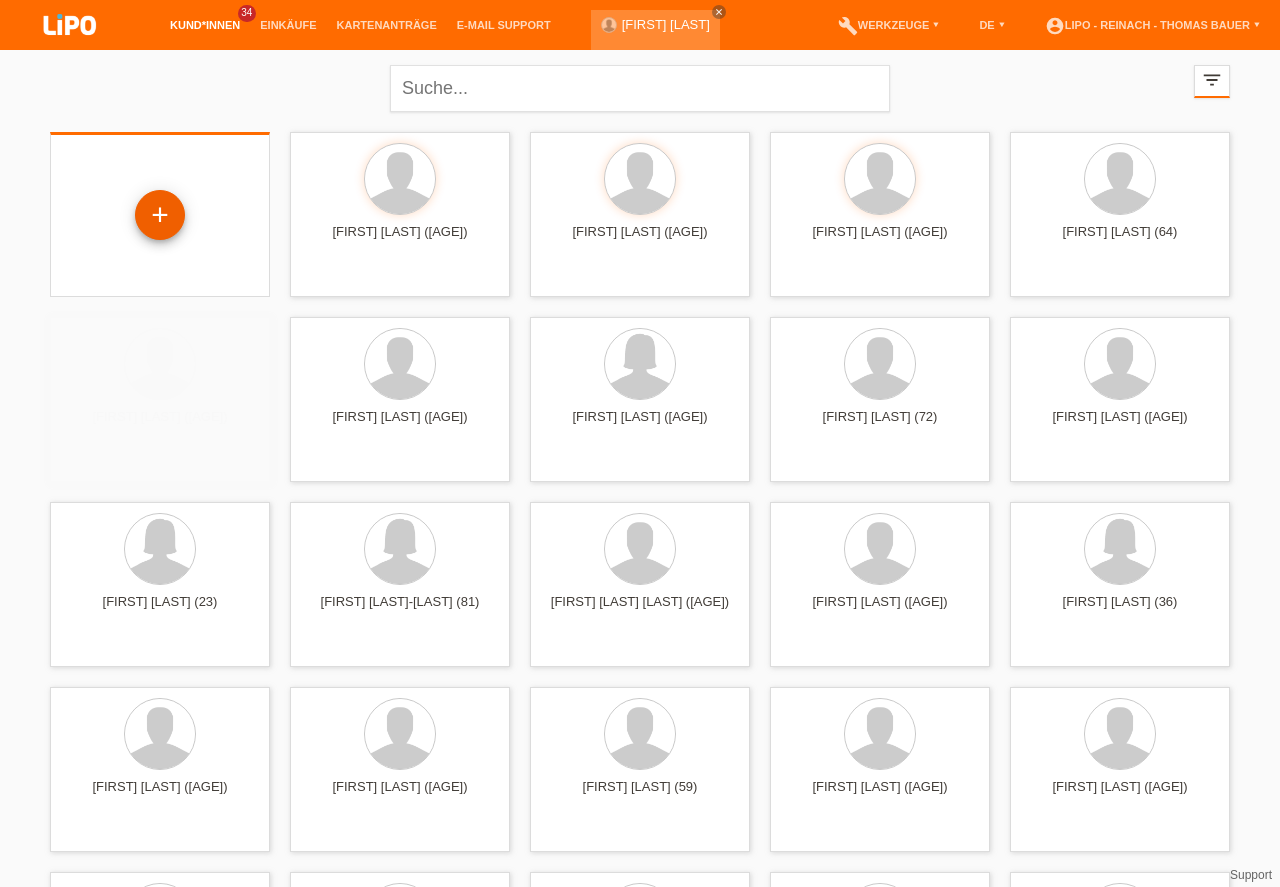 click on "+" at bounding box center (160, 215) 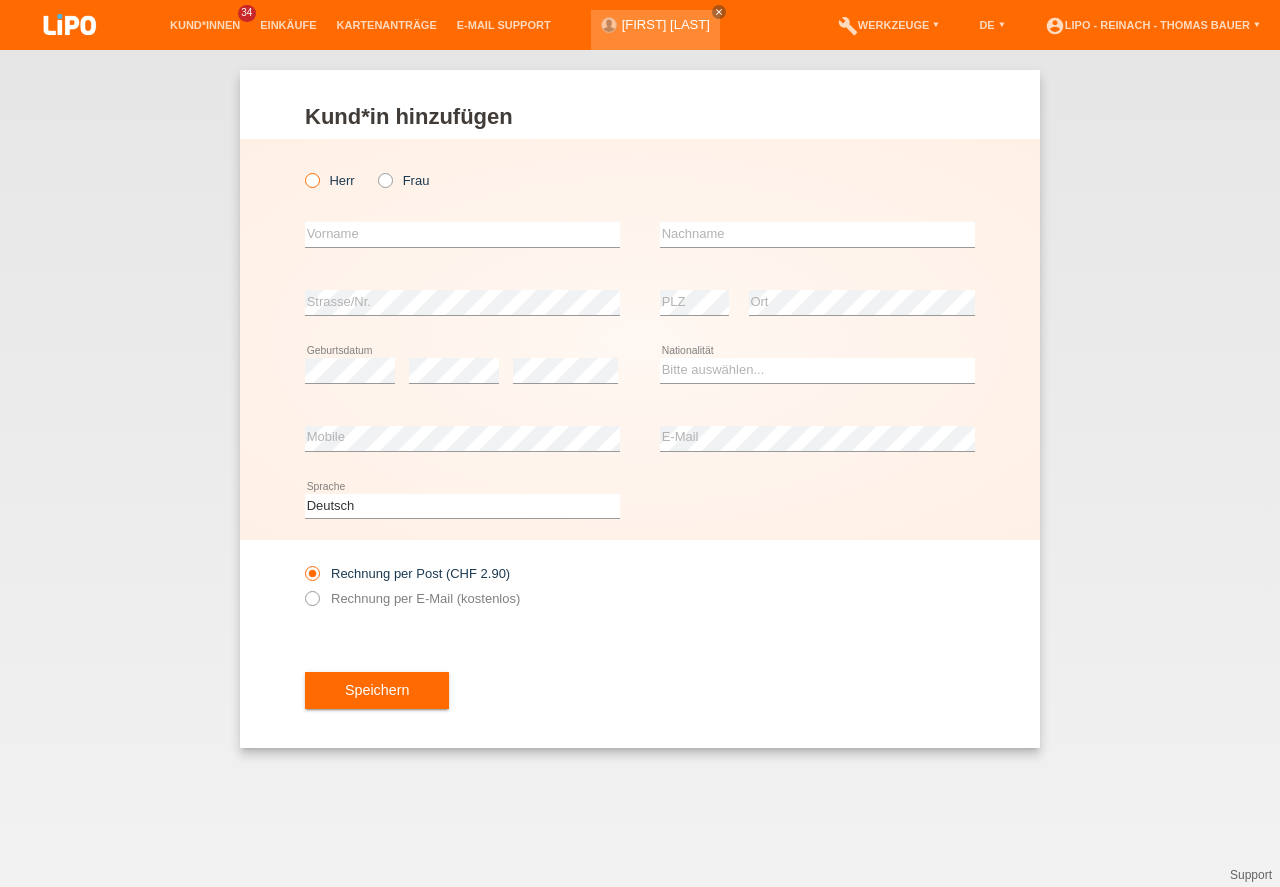 scroll, scrollTop: 0, scrollLeft: 0, axis: both 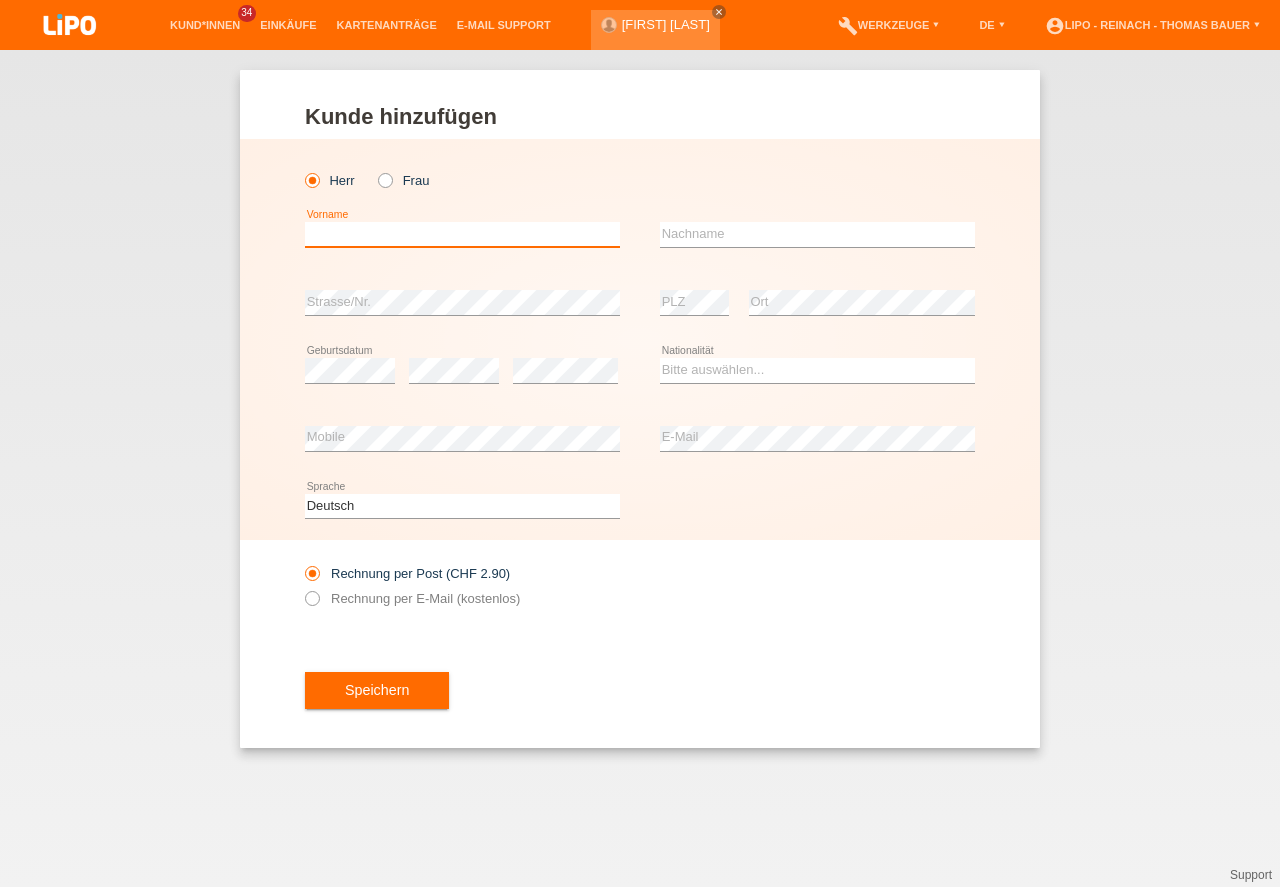 click at bounding box center (462, 234) 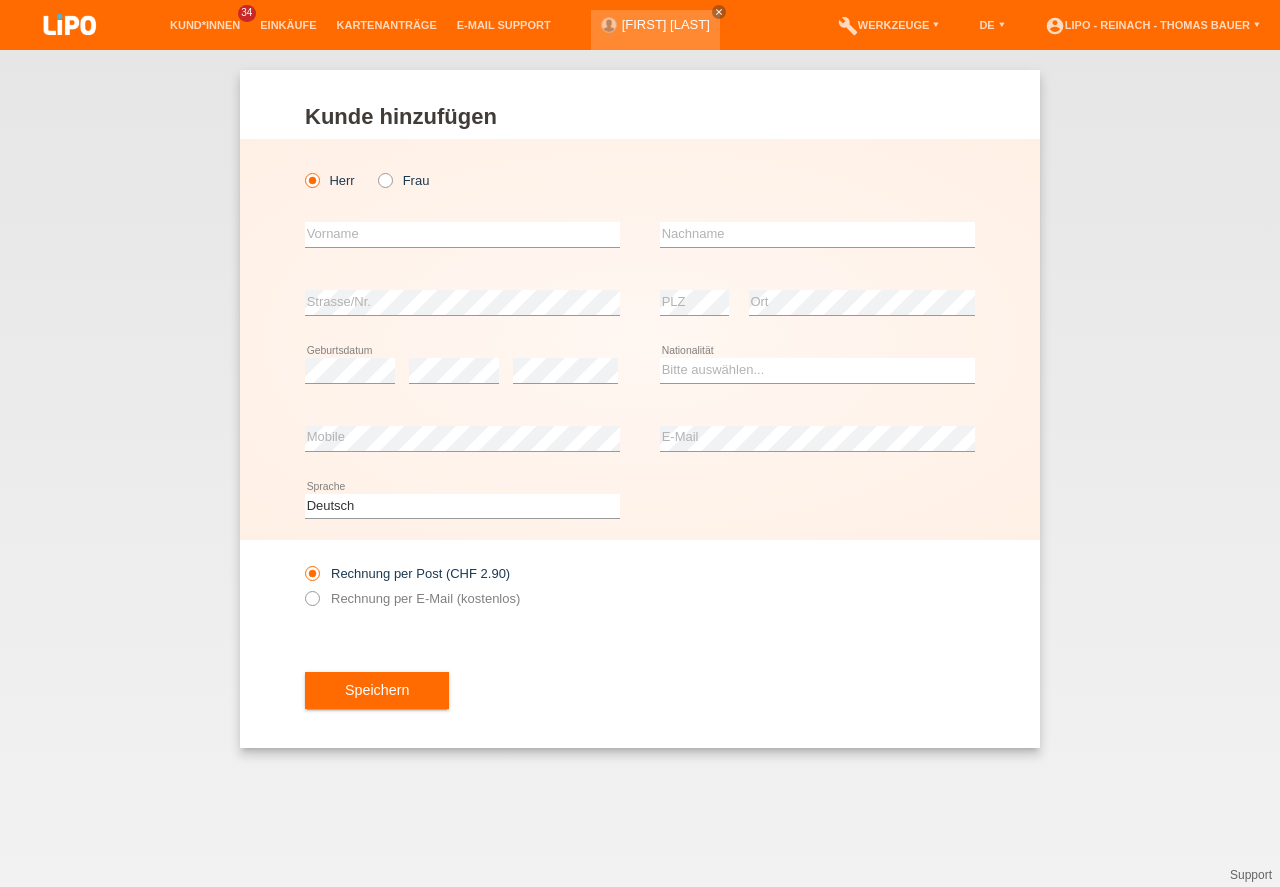 click at bounding box center [375, 170] 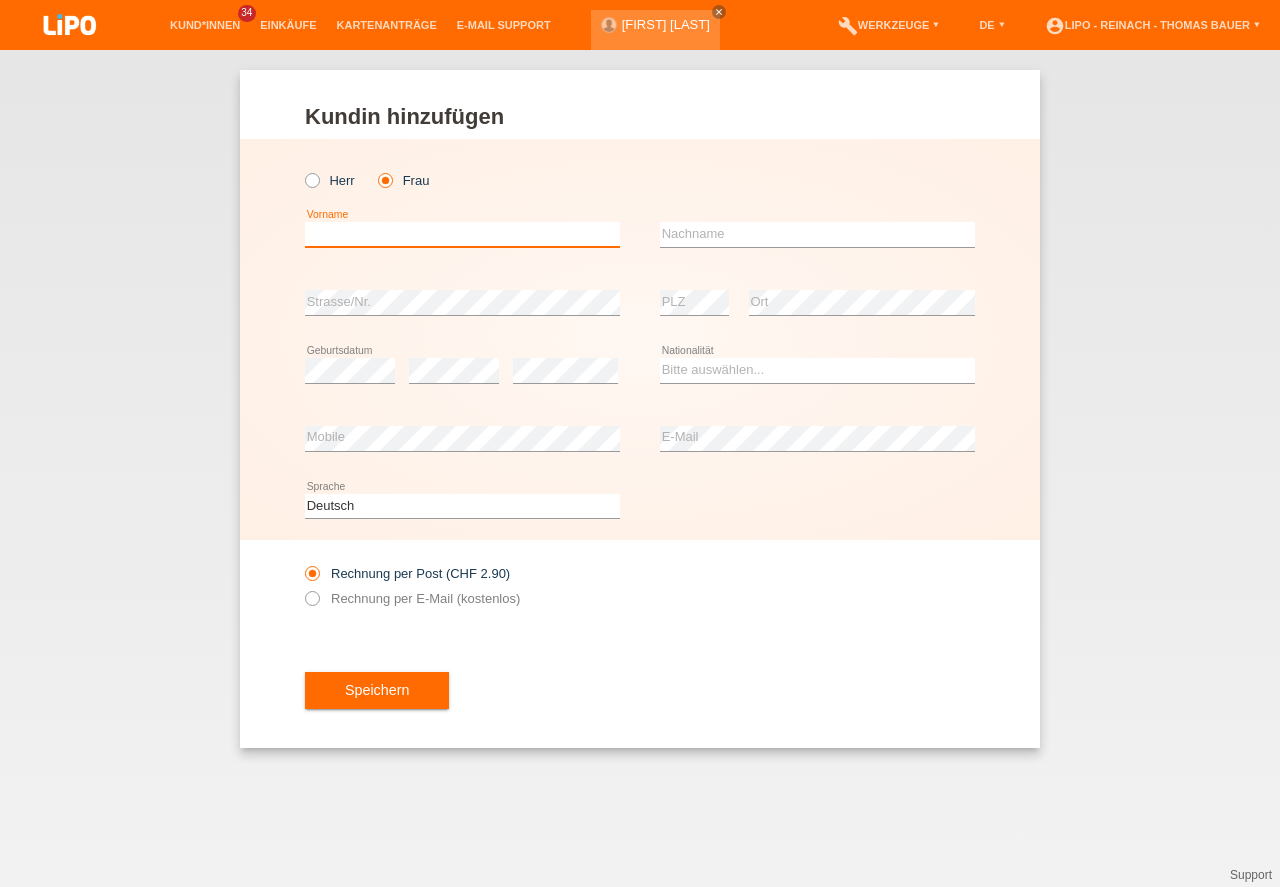 click at bounding box center (462, 234) 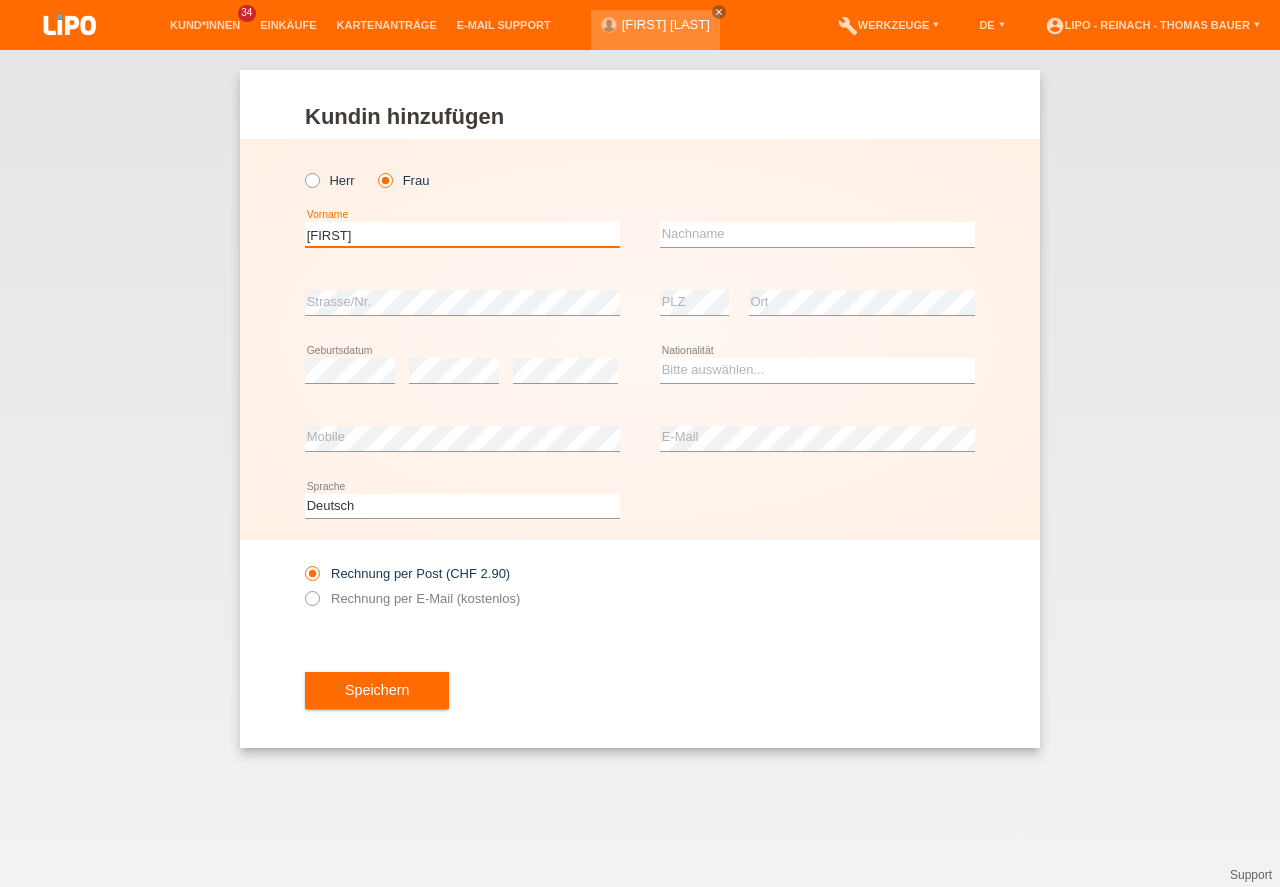 type on "[FIRST]" 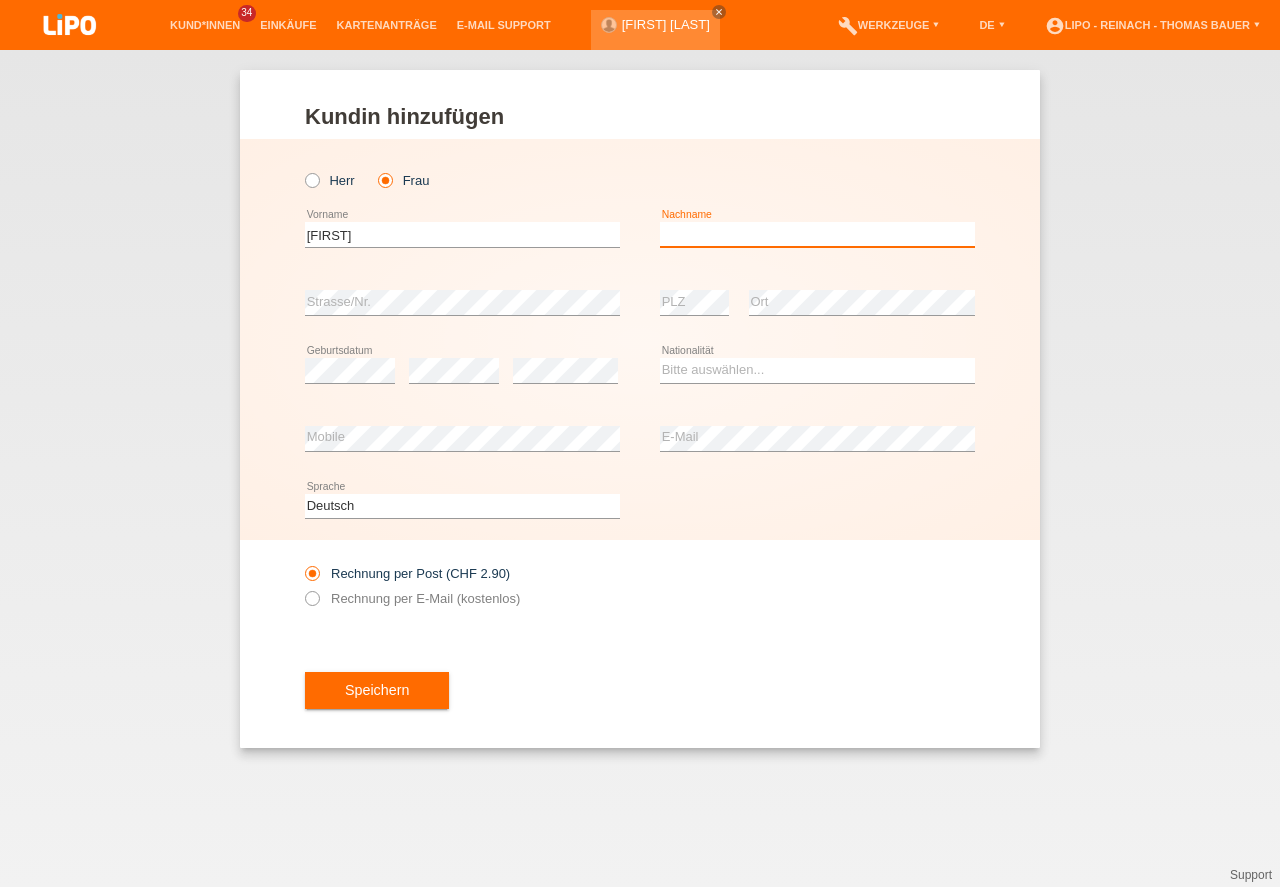 click at bounding box center (817, 234) 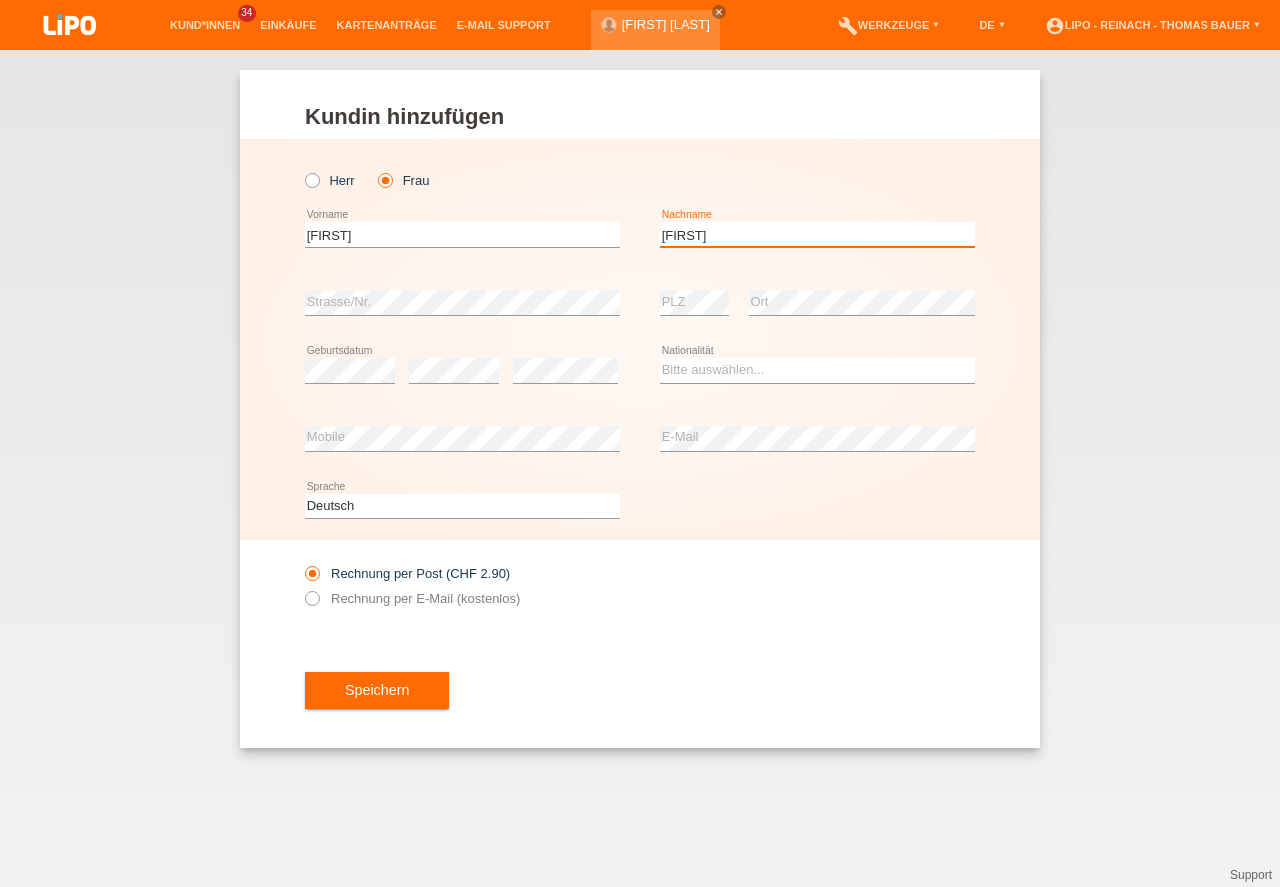 type on "[LAST]" 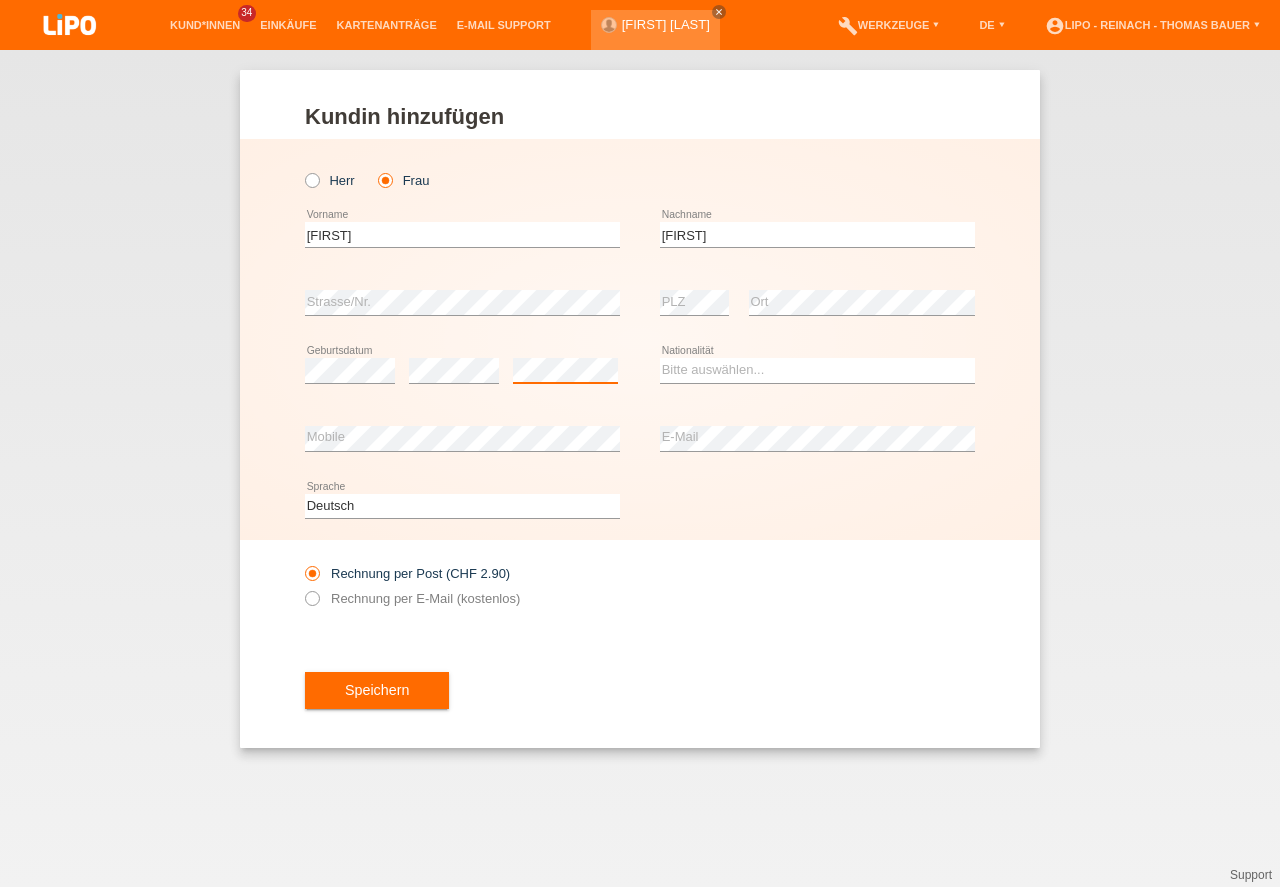 scroll, scrollTop: 0, scrollLeft: 0, axis: both 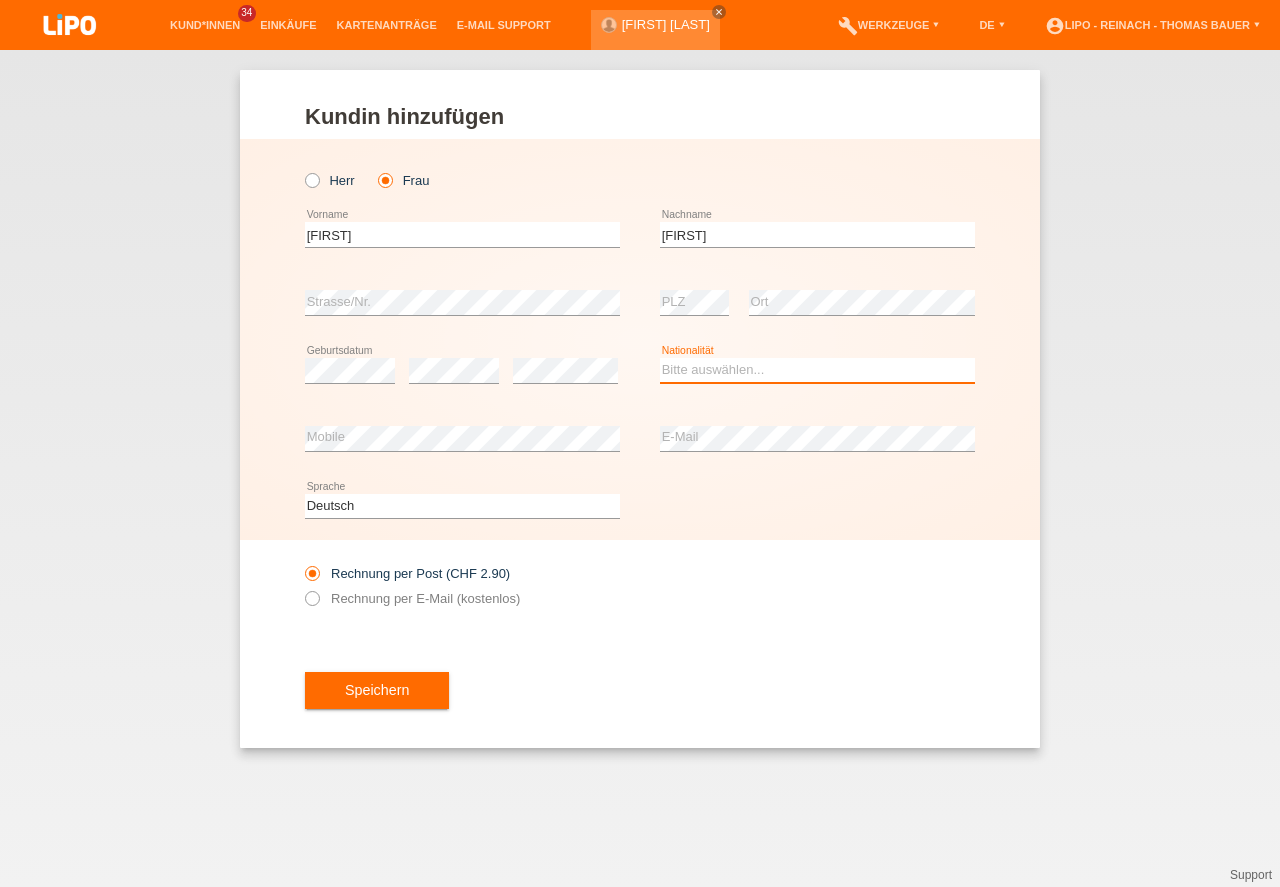 click on "Bitte auswählen...
Schweiz
Deutschland
Liechtenstein
Österreich
------------
Afghanistan
Ägypten
Åland
Albanien
Algerien" at bounding box center [817, 370] 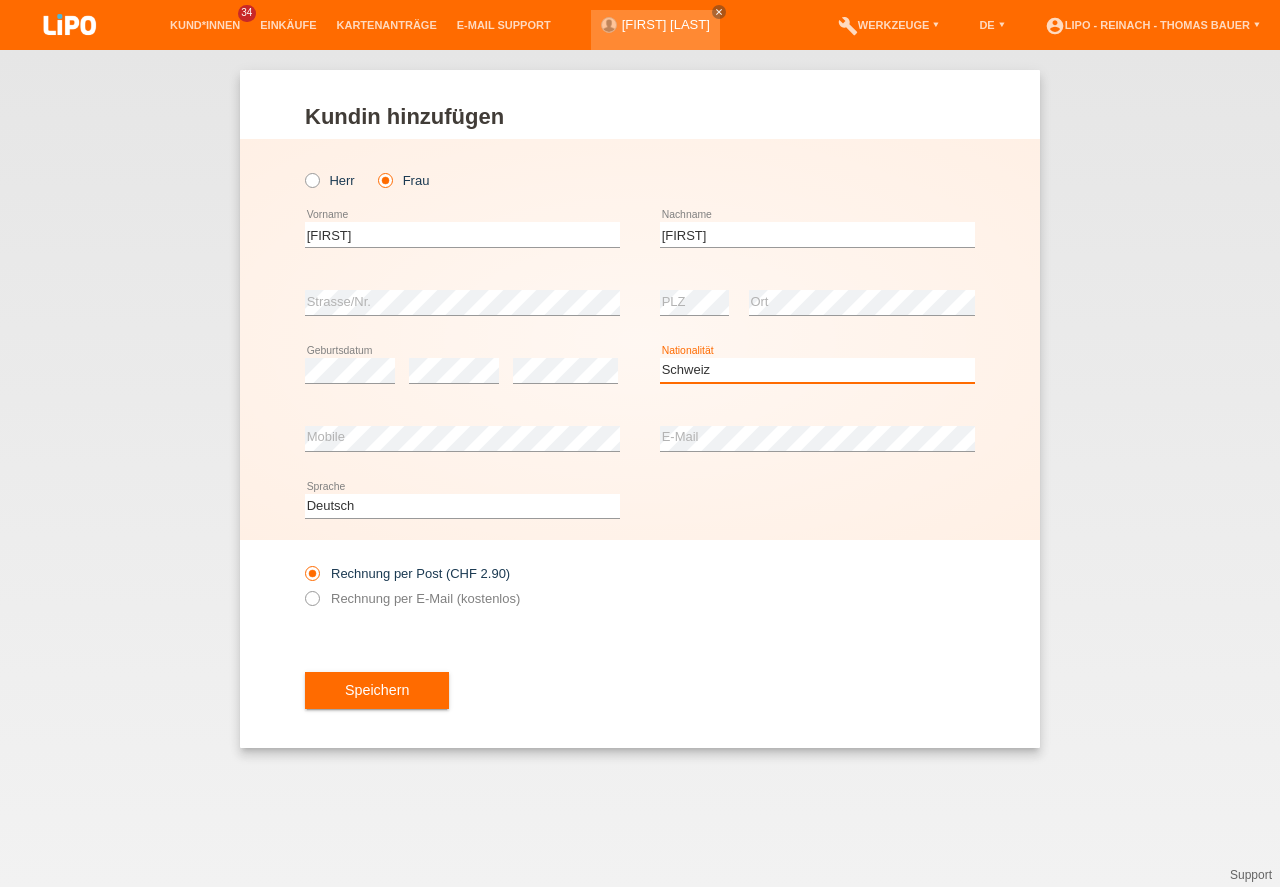 click on "Schweiz" at bounding box center [0, 0] 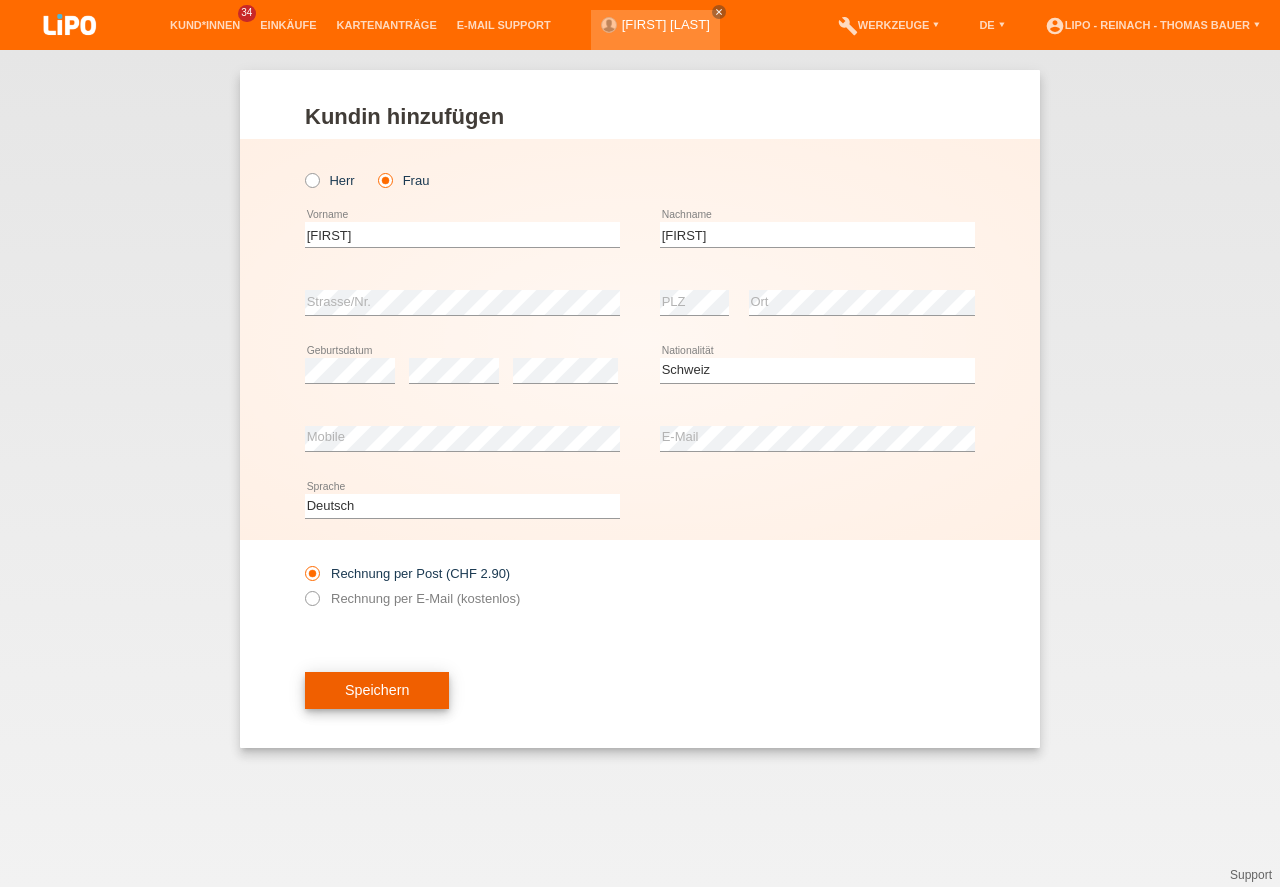 click on "Speichern" at bounding box center (377, 691) 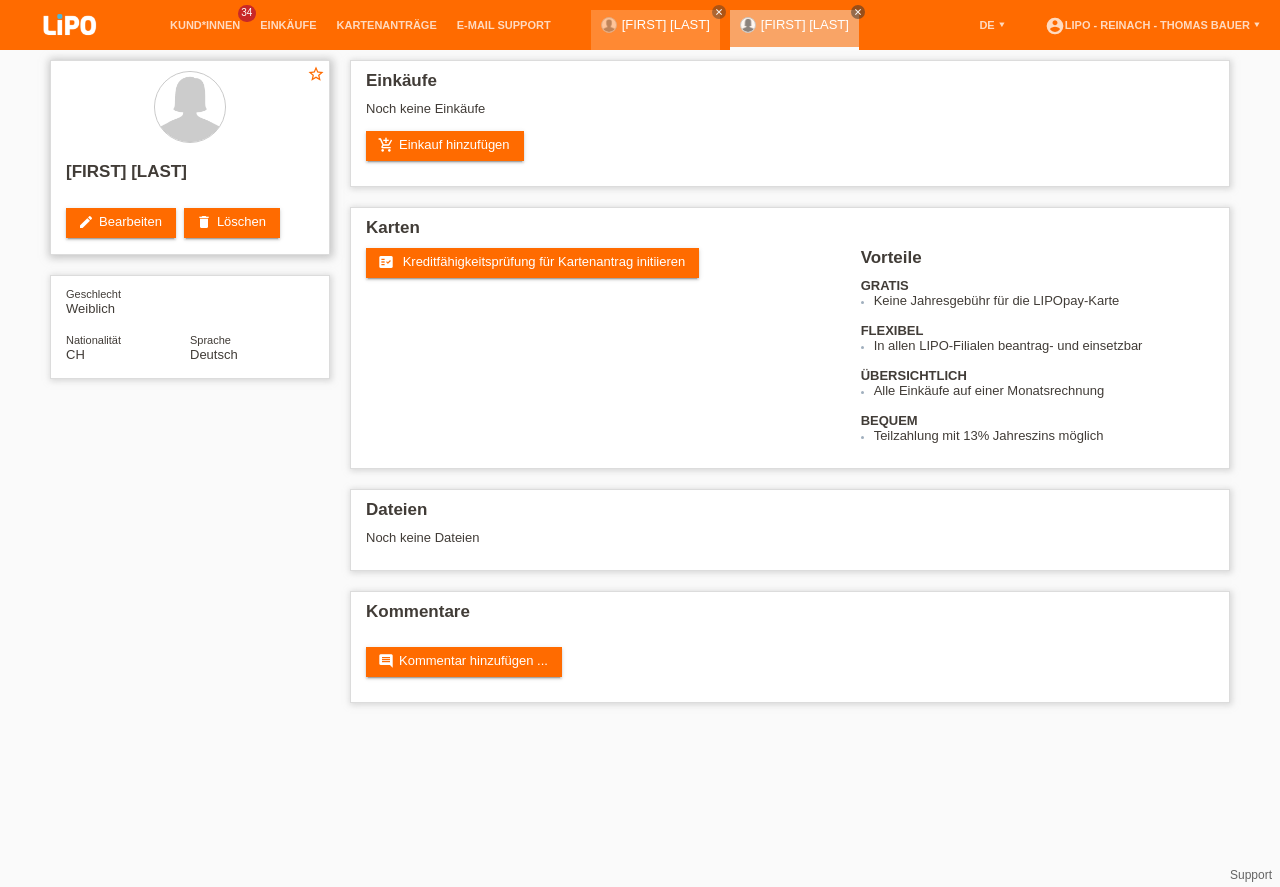 scroll, scrollTop: 0, scrollLeft: 0, axis: both 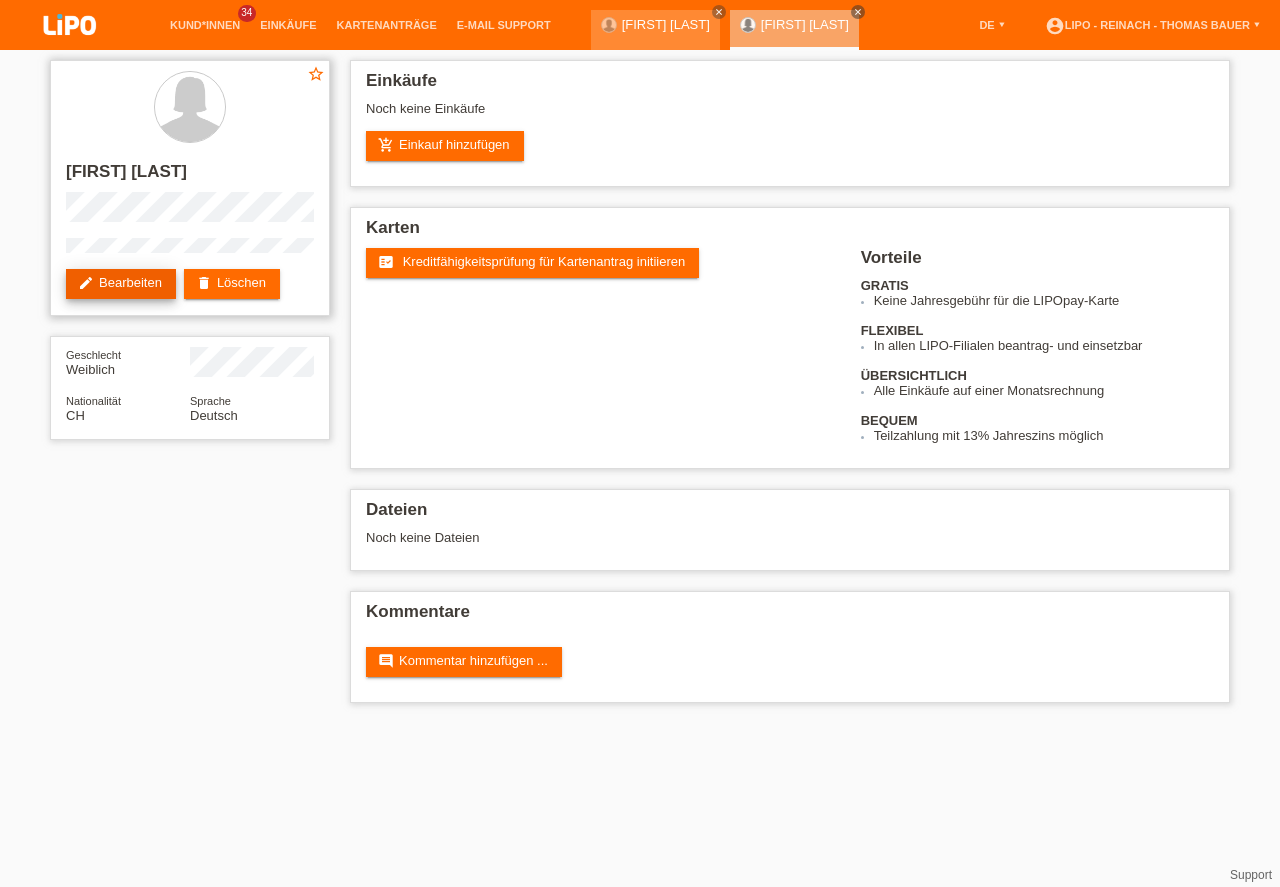 click on "edit  Bearbeiten" at bounding box center [121, 284] 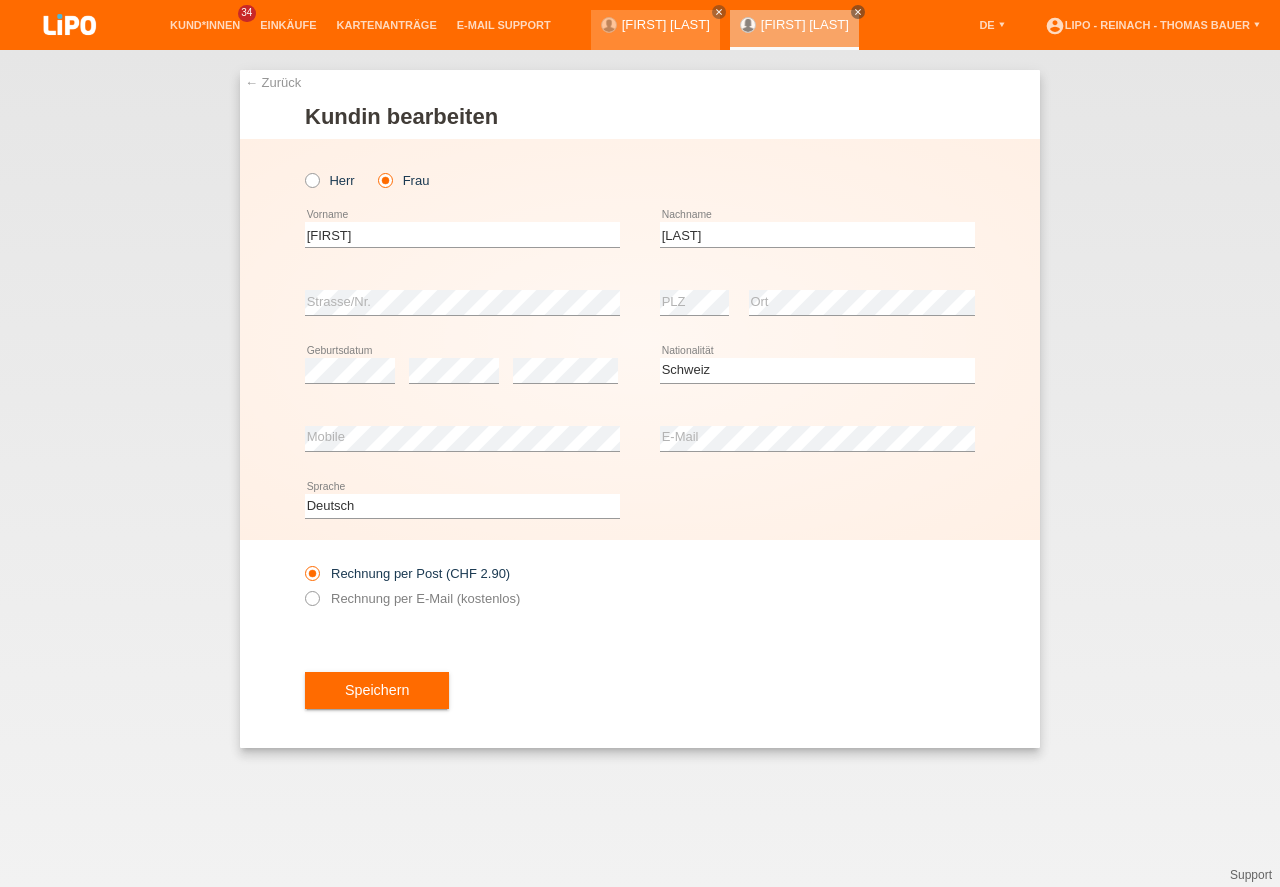 select on "CH" 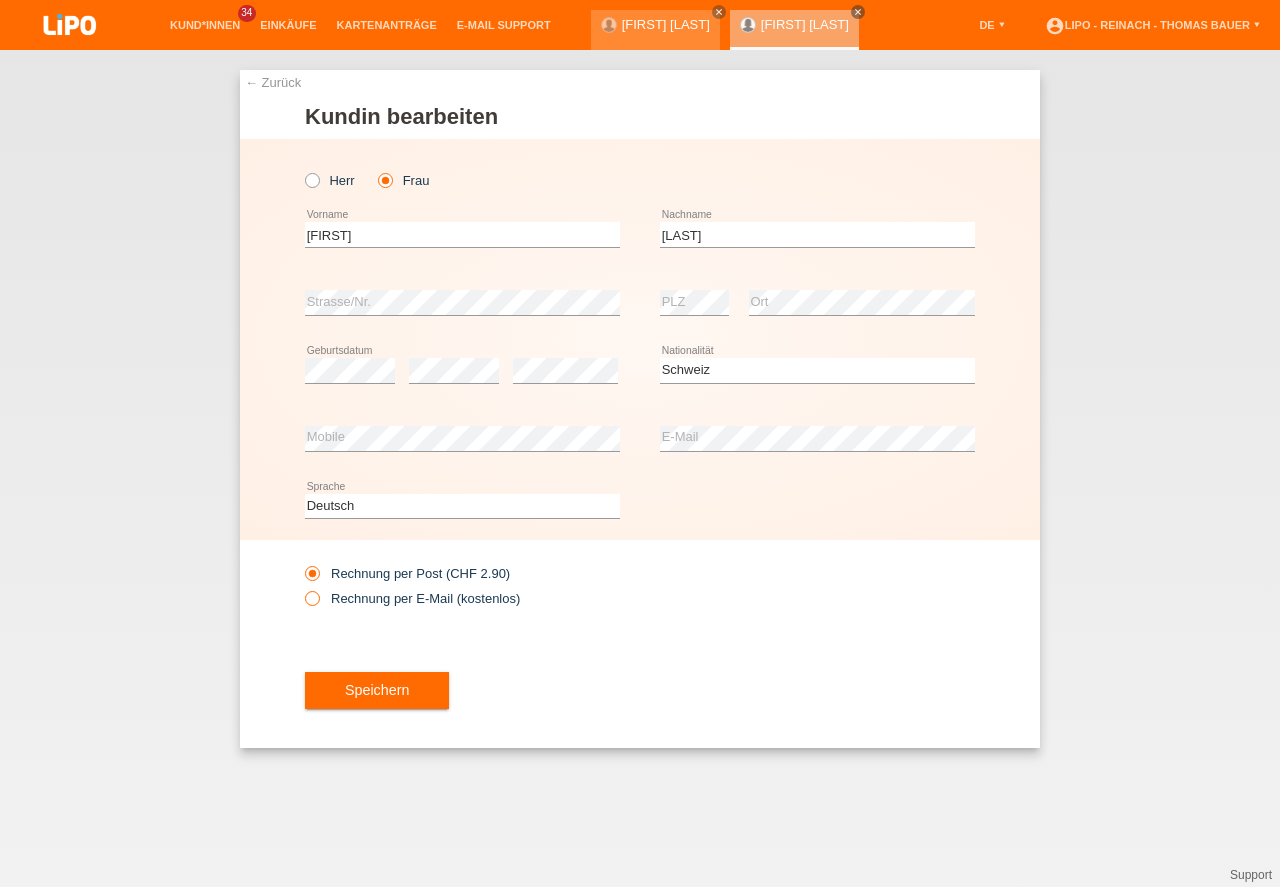 click at bounding box center (302, 588) 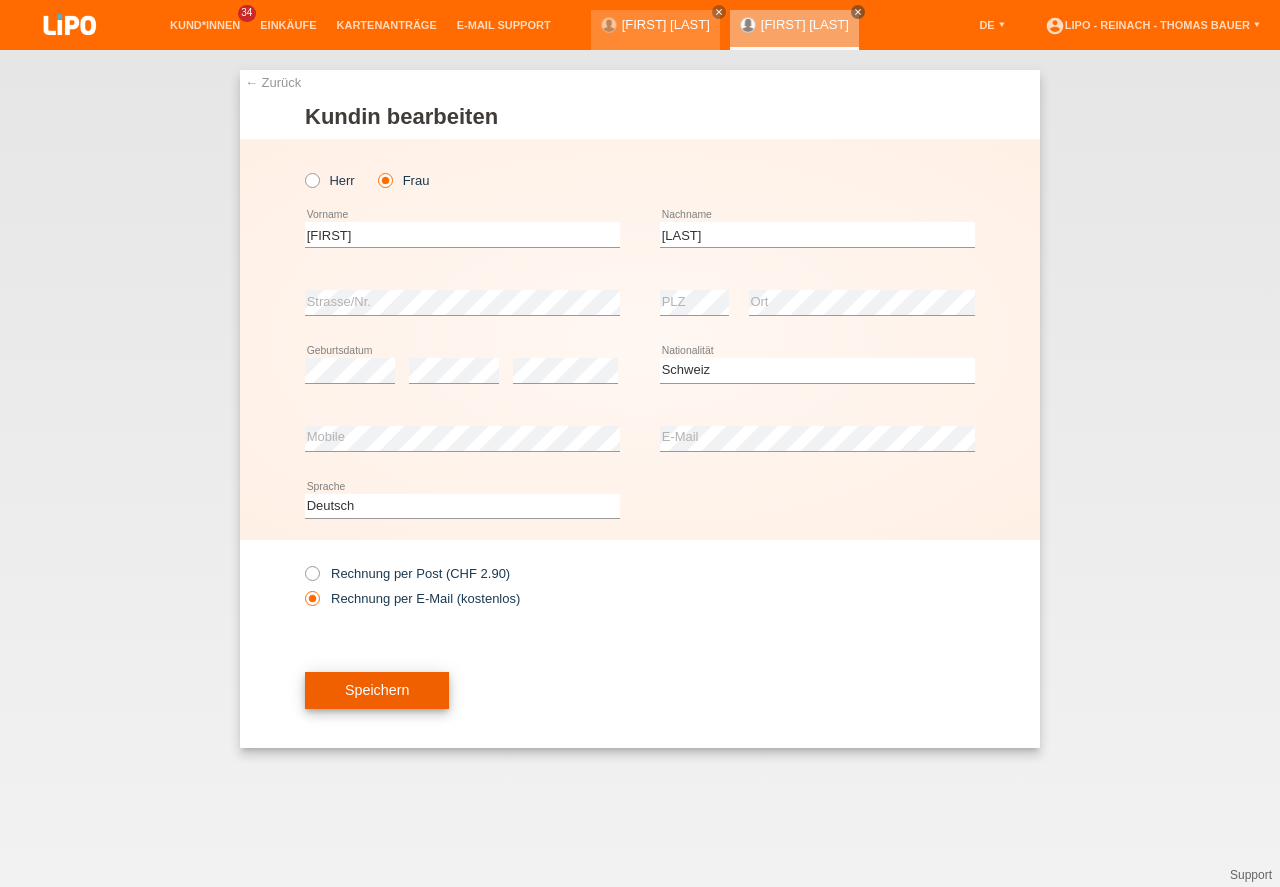 click on "Speichern" at bounding box center (377, 691) 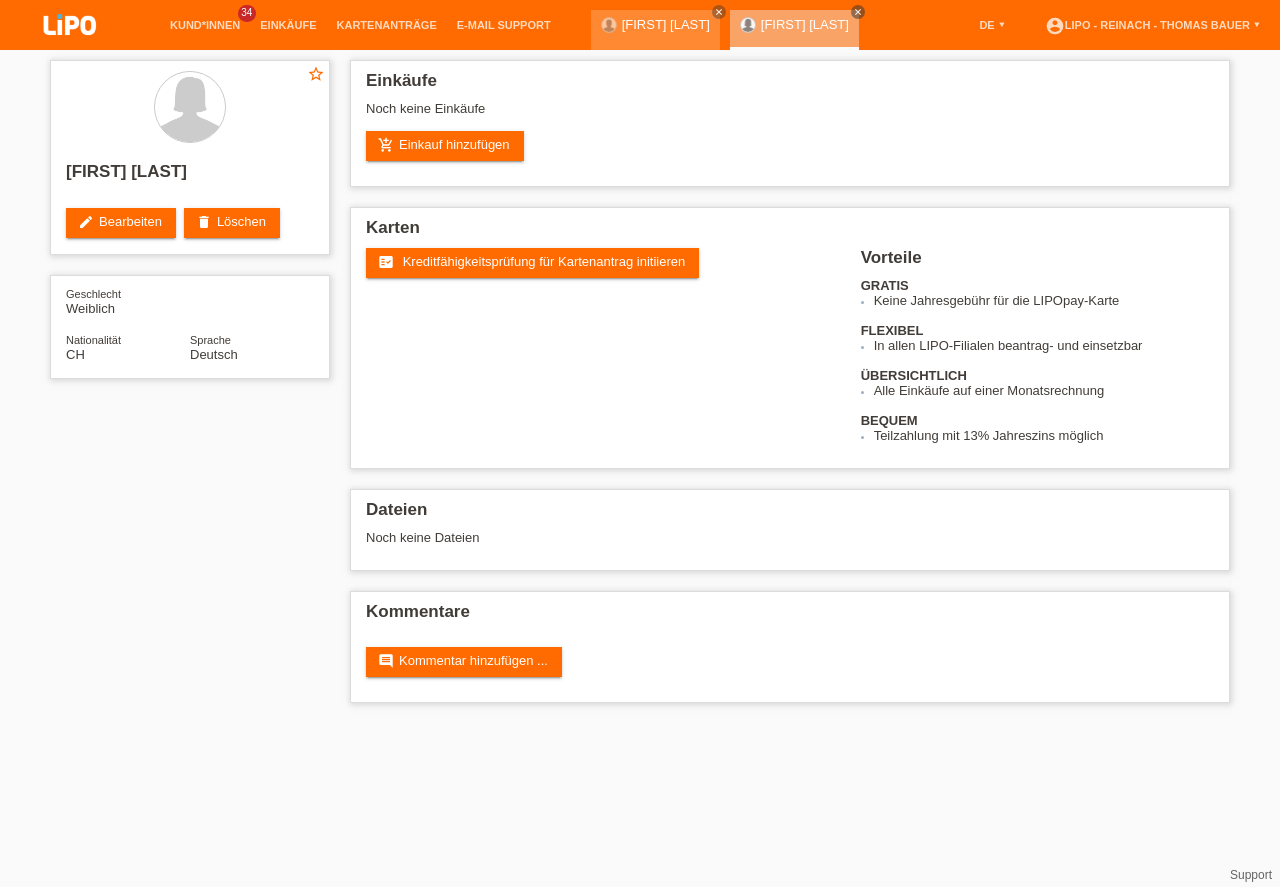 scroll, scrollTop: 0, scrollLeft: 0, axis: both 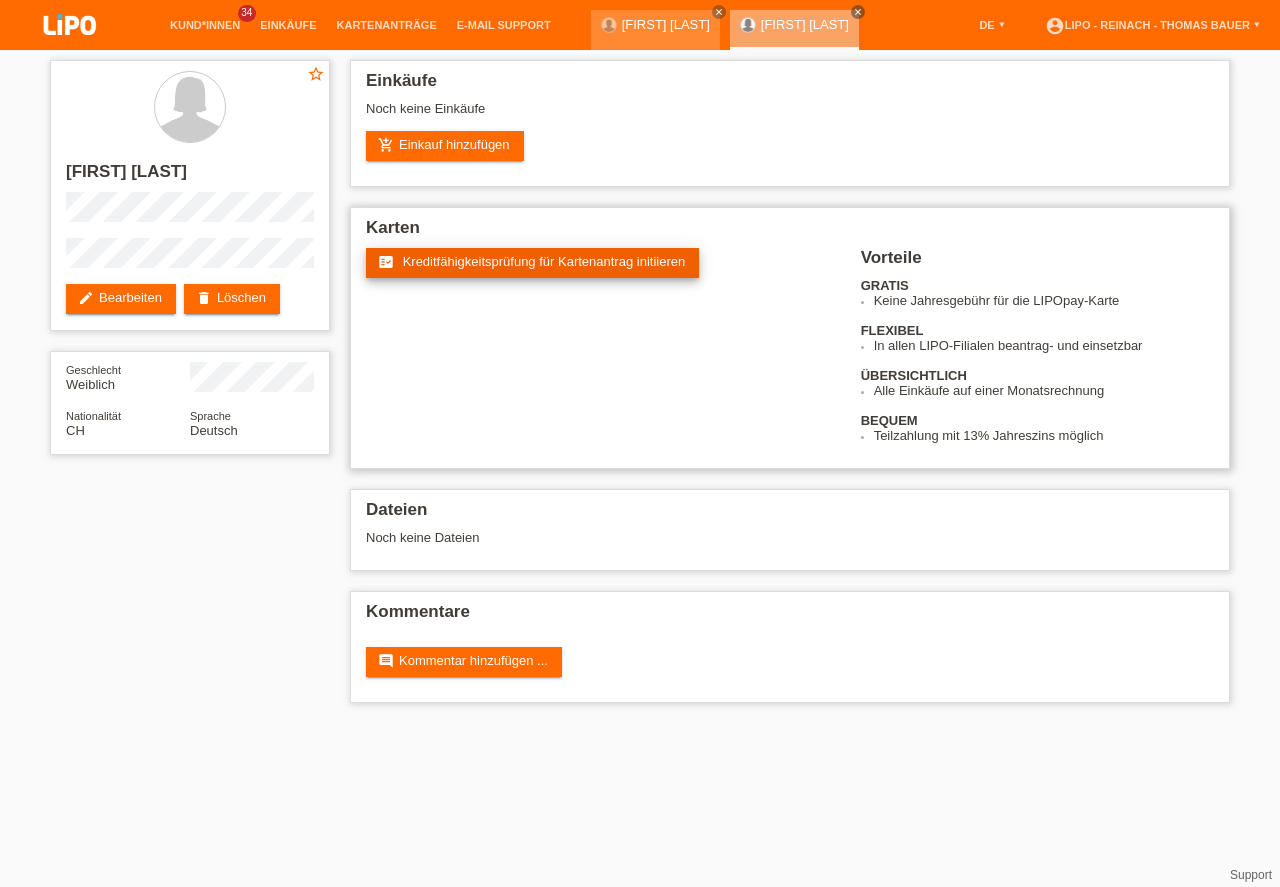 click on "Kreditfähigkeitsprüfung für Kartenantrag initiieren" at bounding box center [544, 261] 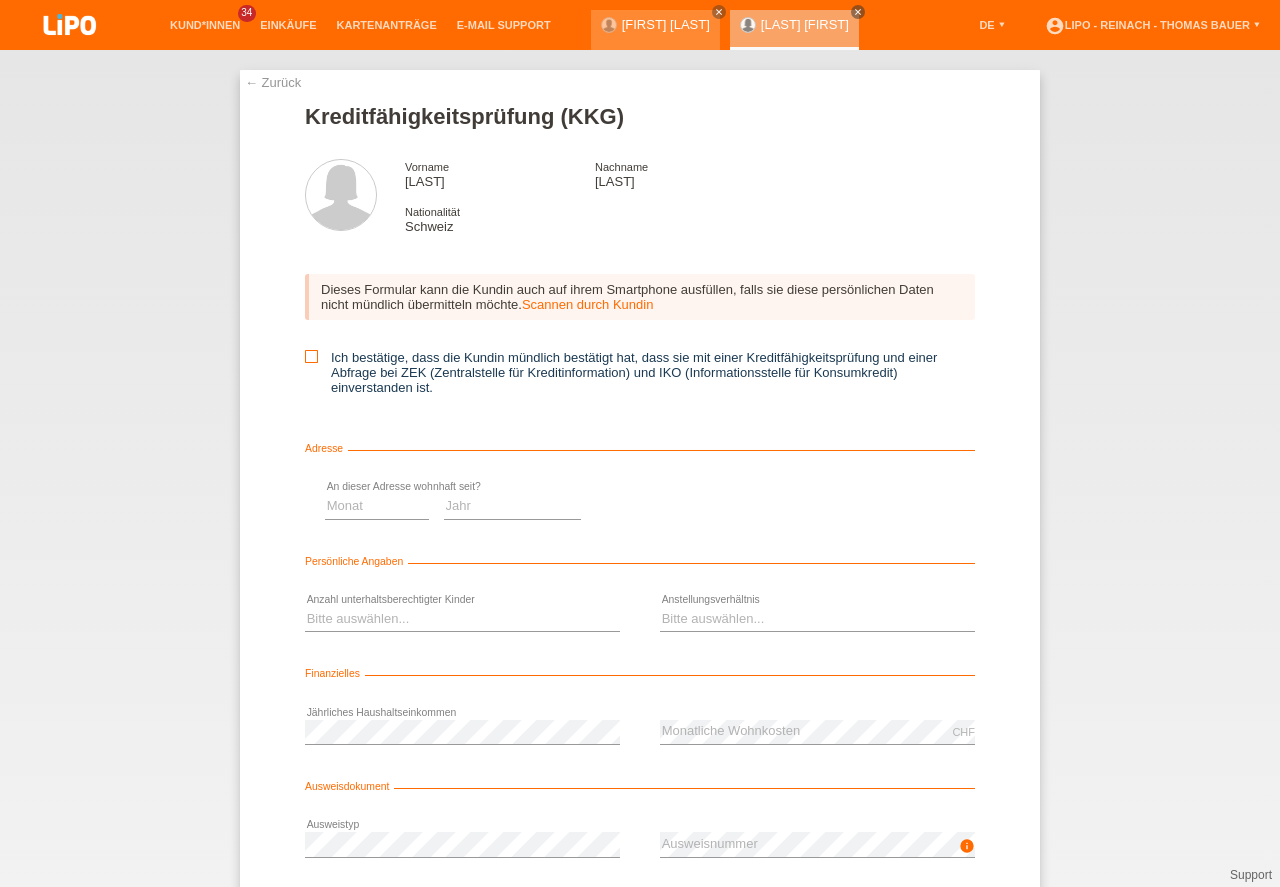 scroll, scrollTop: 0, scrollLeft: 0, axis: both 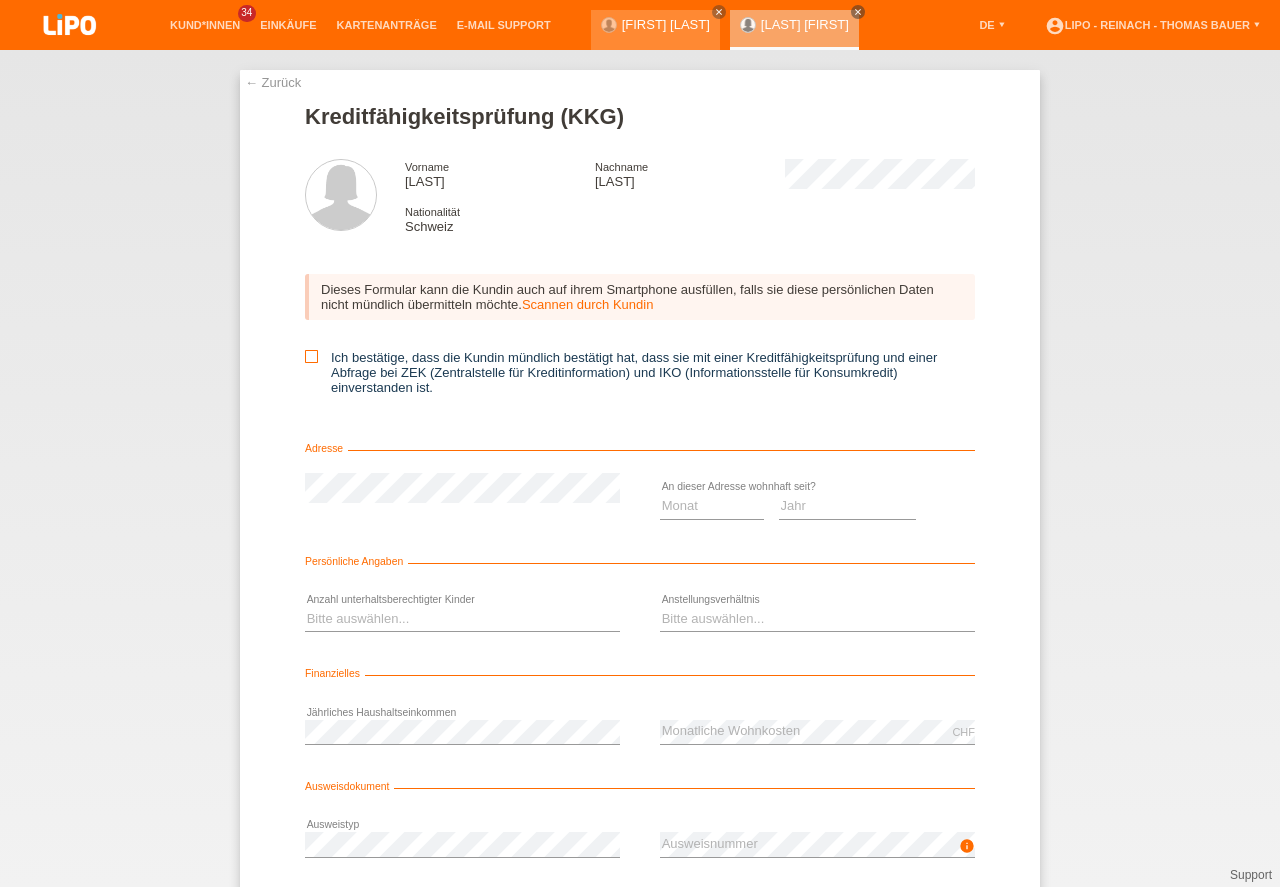 click at bounding box center [311, 356] 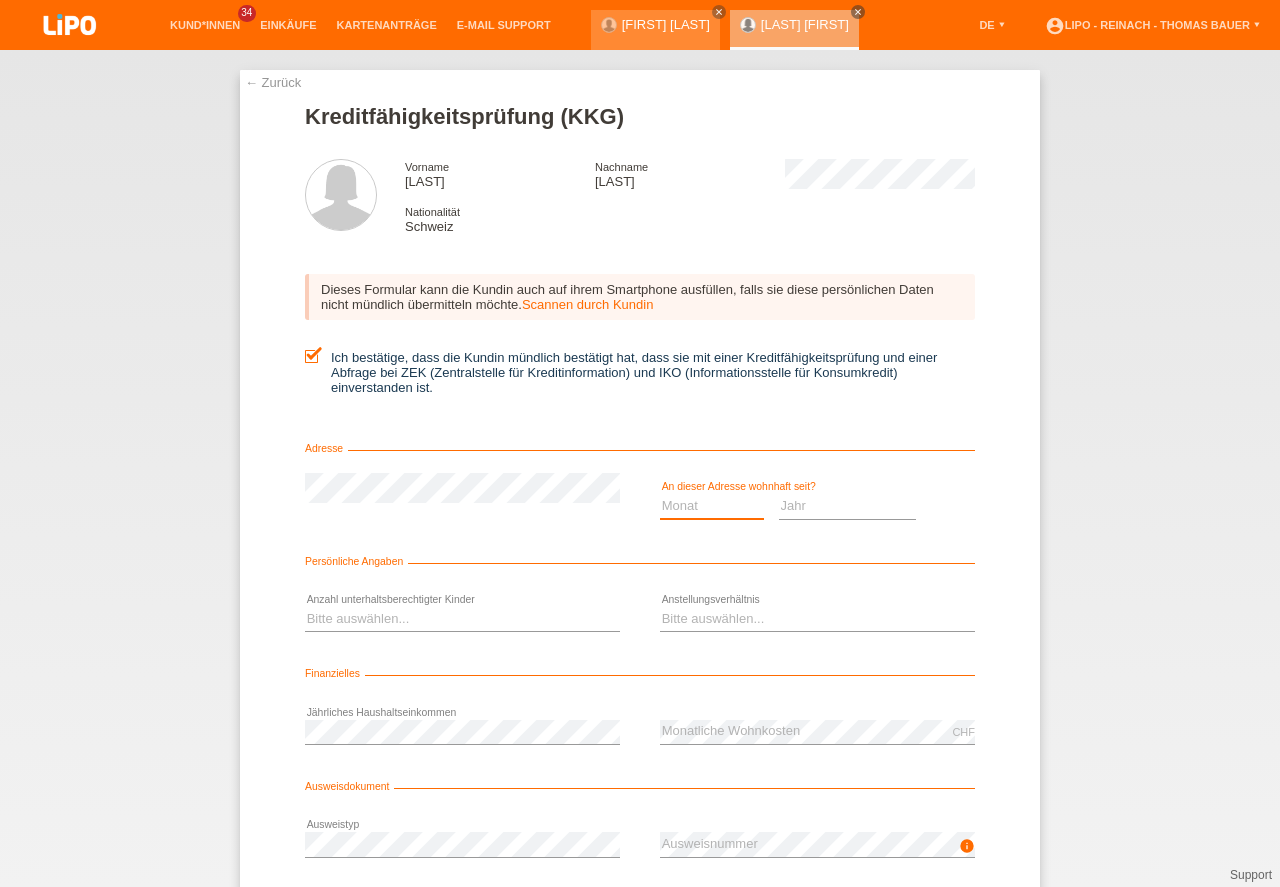 click on "Monat
01
02
03
04
05
06
07
08
09
10" at bounding box center (712, 506) 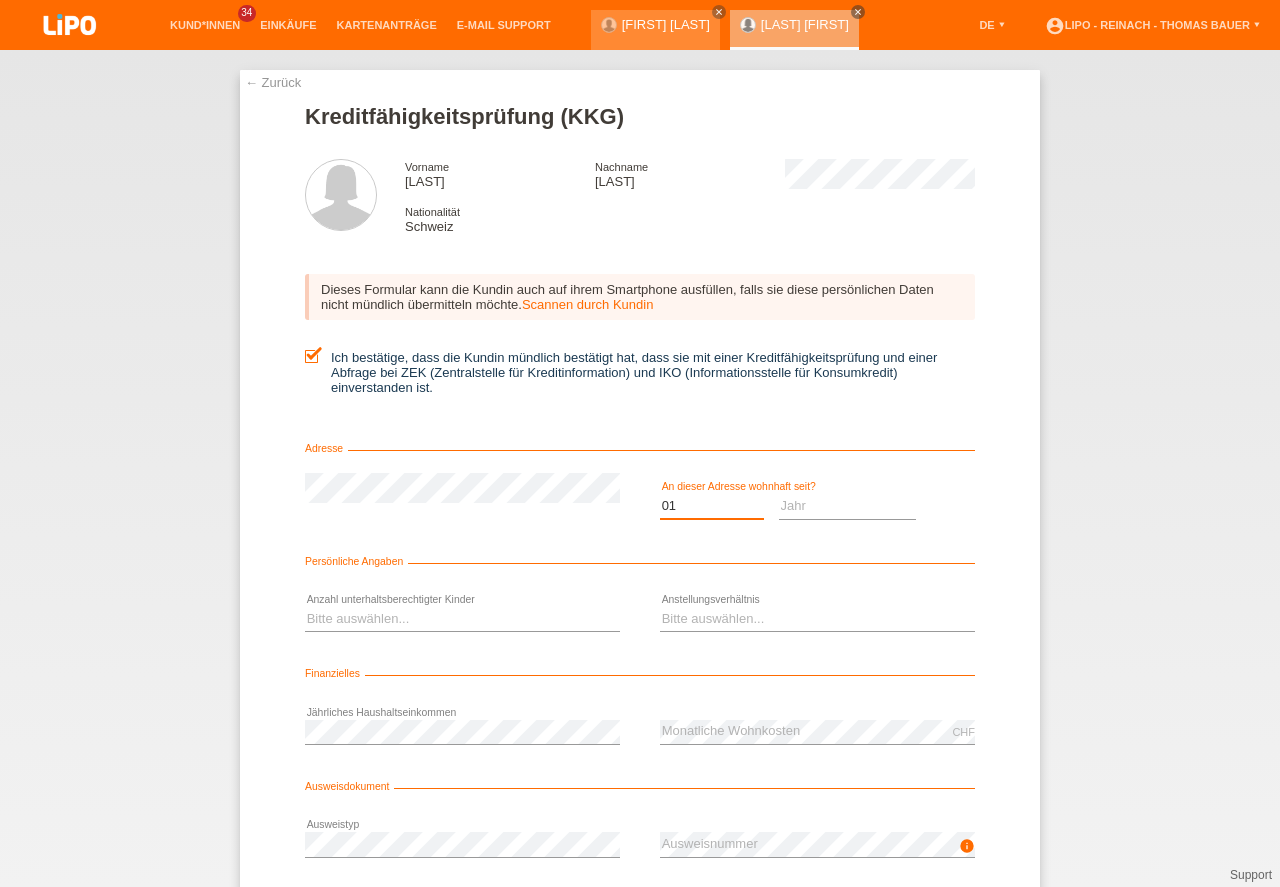 click on "01" at bounding box center [0, 0] 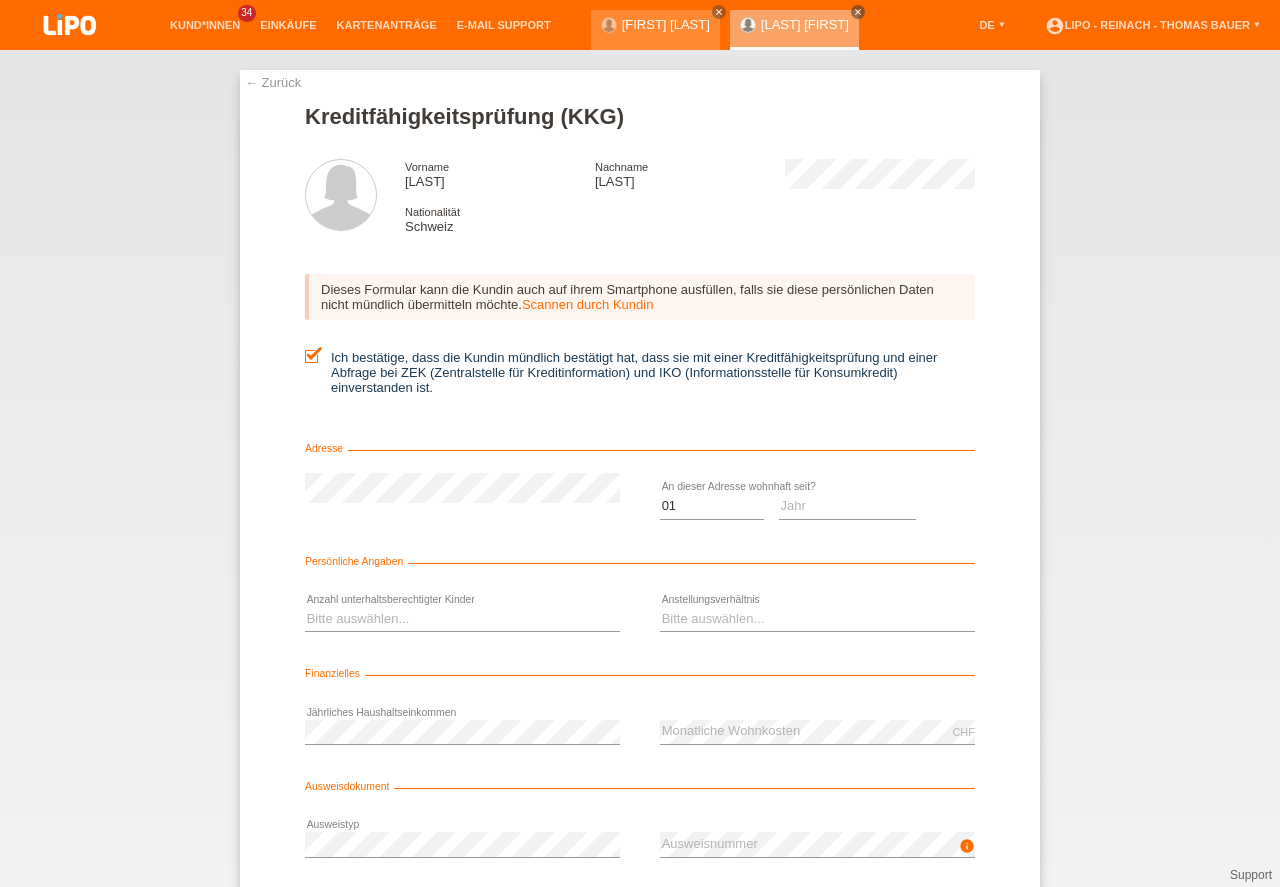 click on "Jahr
2025
2024
2023
2022
2021
2020
2019
2018
2017" at bounding box center [848, 507] 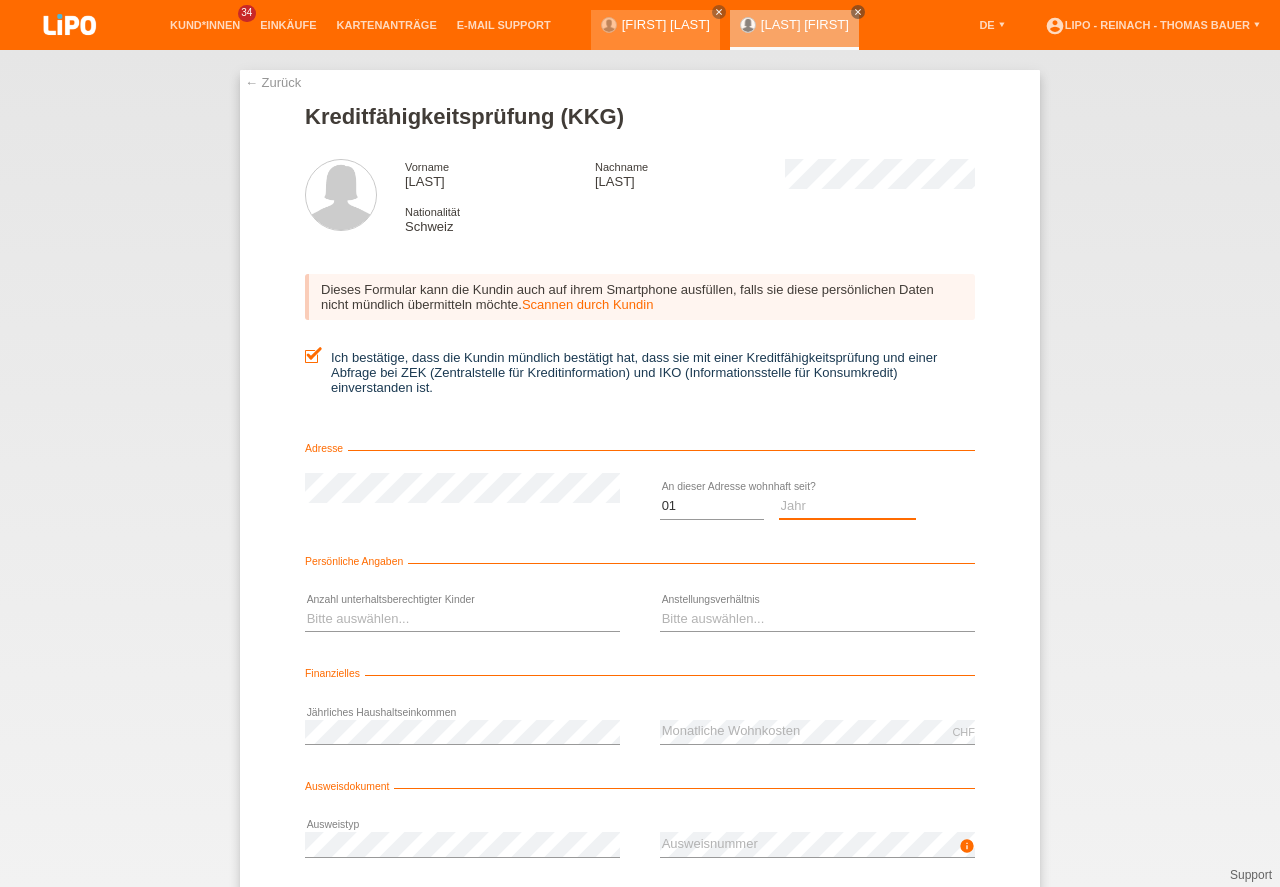 click on "Jahr
2025
2024
2023
2022
2021
2020
2019
2018
2017
2016 2015 2014 2013 2012 2011 2010 2009 2008 2007 2006 2005 2004 2003" at bounding box center [848, 506] 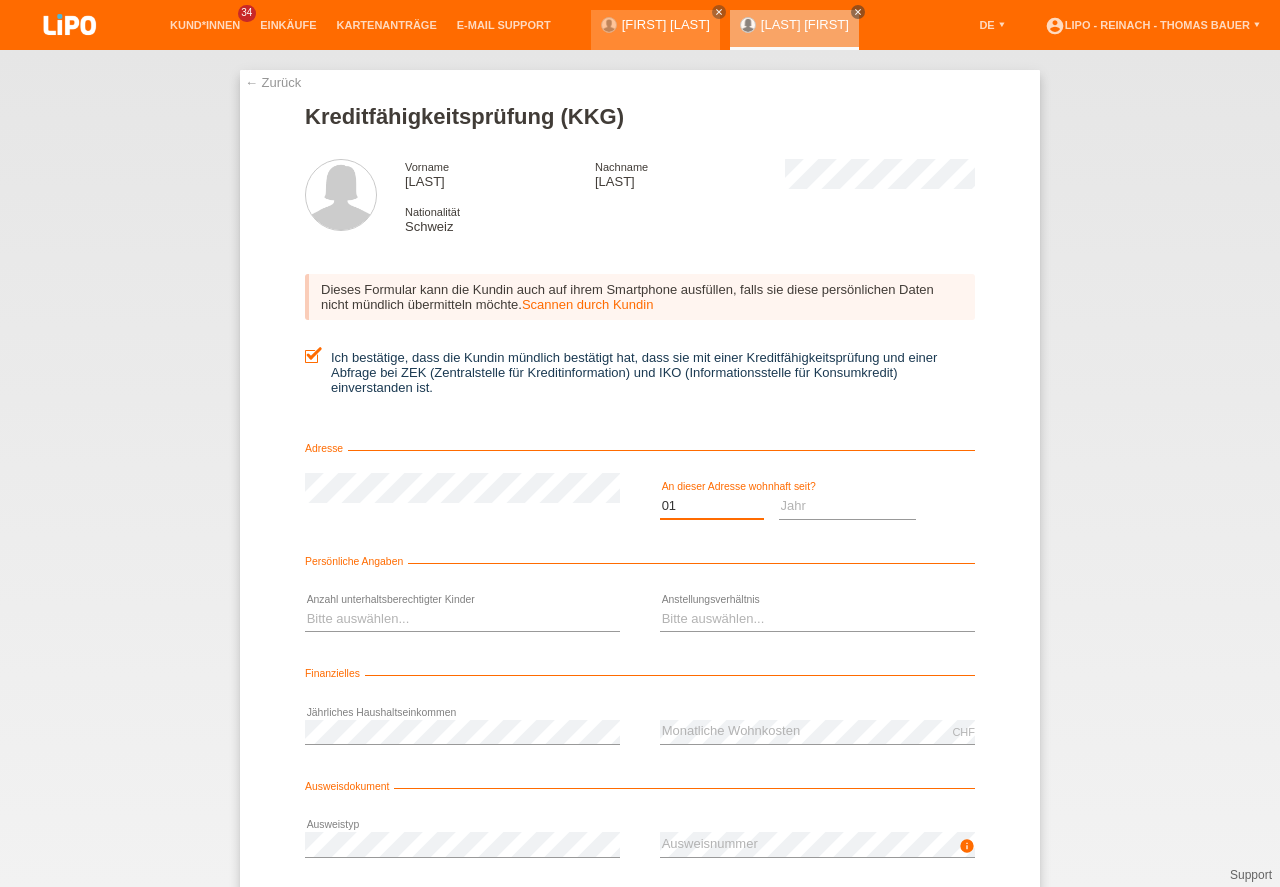 click on "Monat
01
02
03
04
05
06
07
08
09
10" at bounding box center (712, 506) 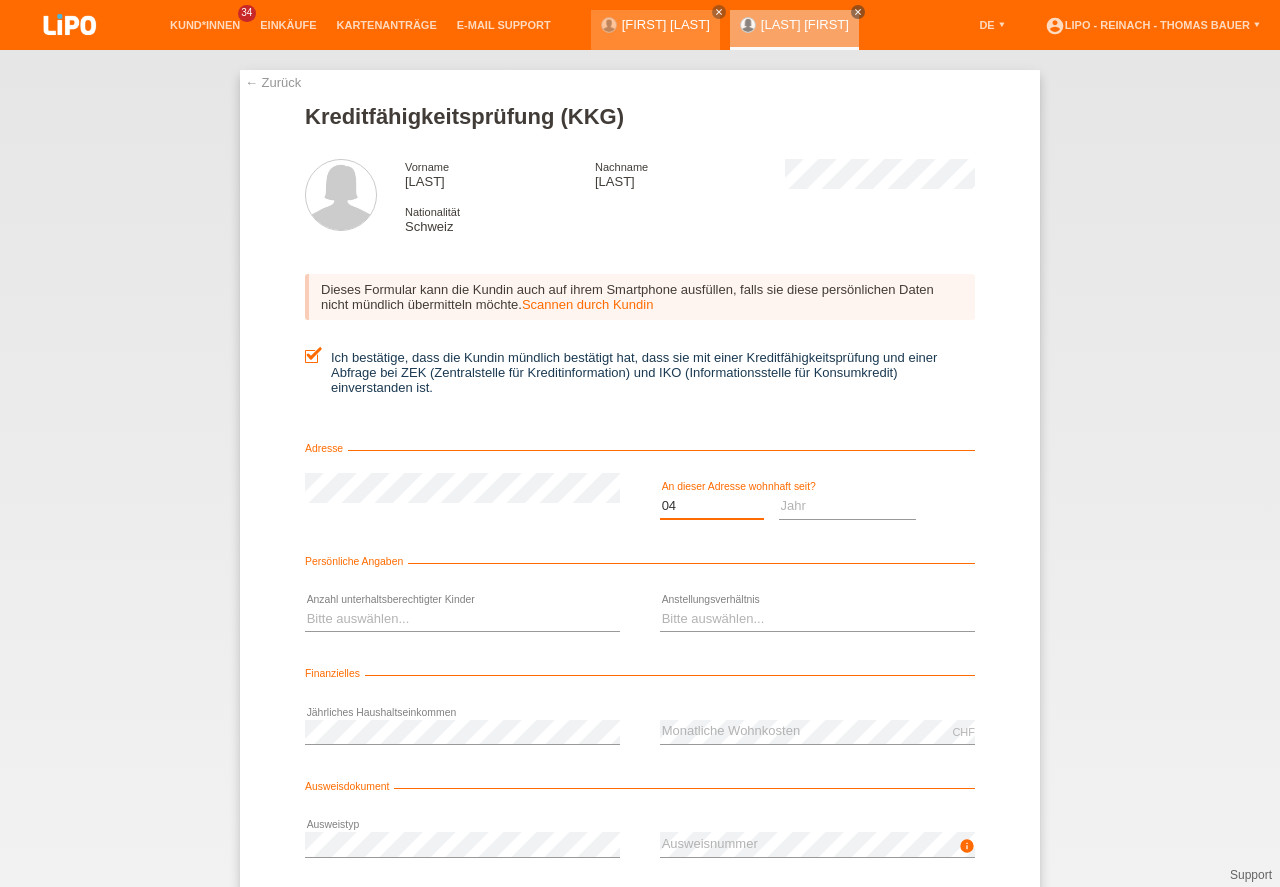 click on "04" at bounding box center (0, 0) 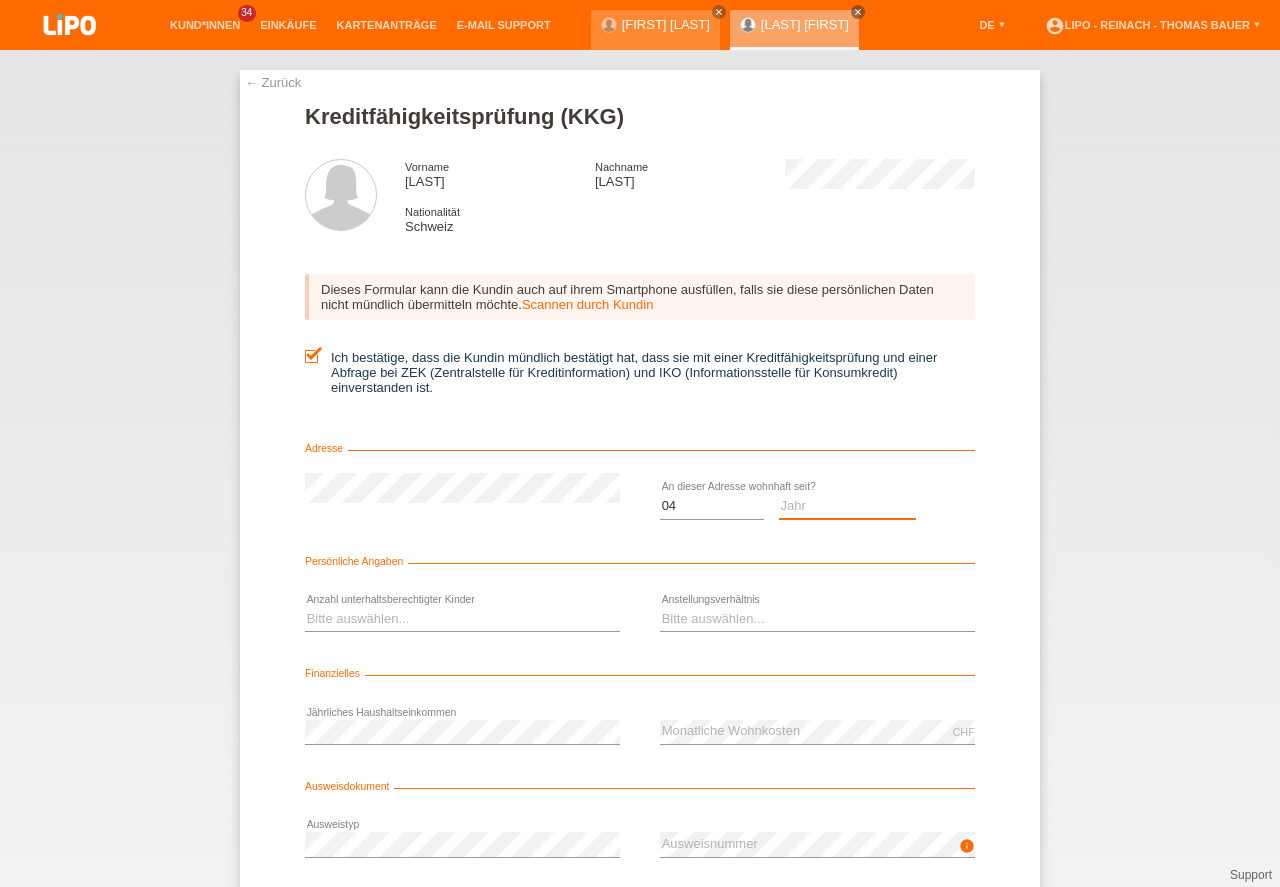 click on "Jahr
2025
2024
2023
2022
2021
2020
2019
2018
2017
2016 2015 2014 2013 2012 2011 2010 2009 2008 2007 2006 2005 2004 2003" at bounding box center (848, 506) 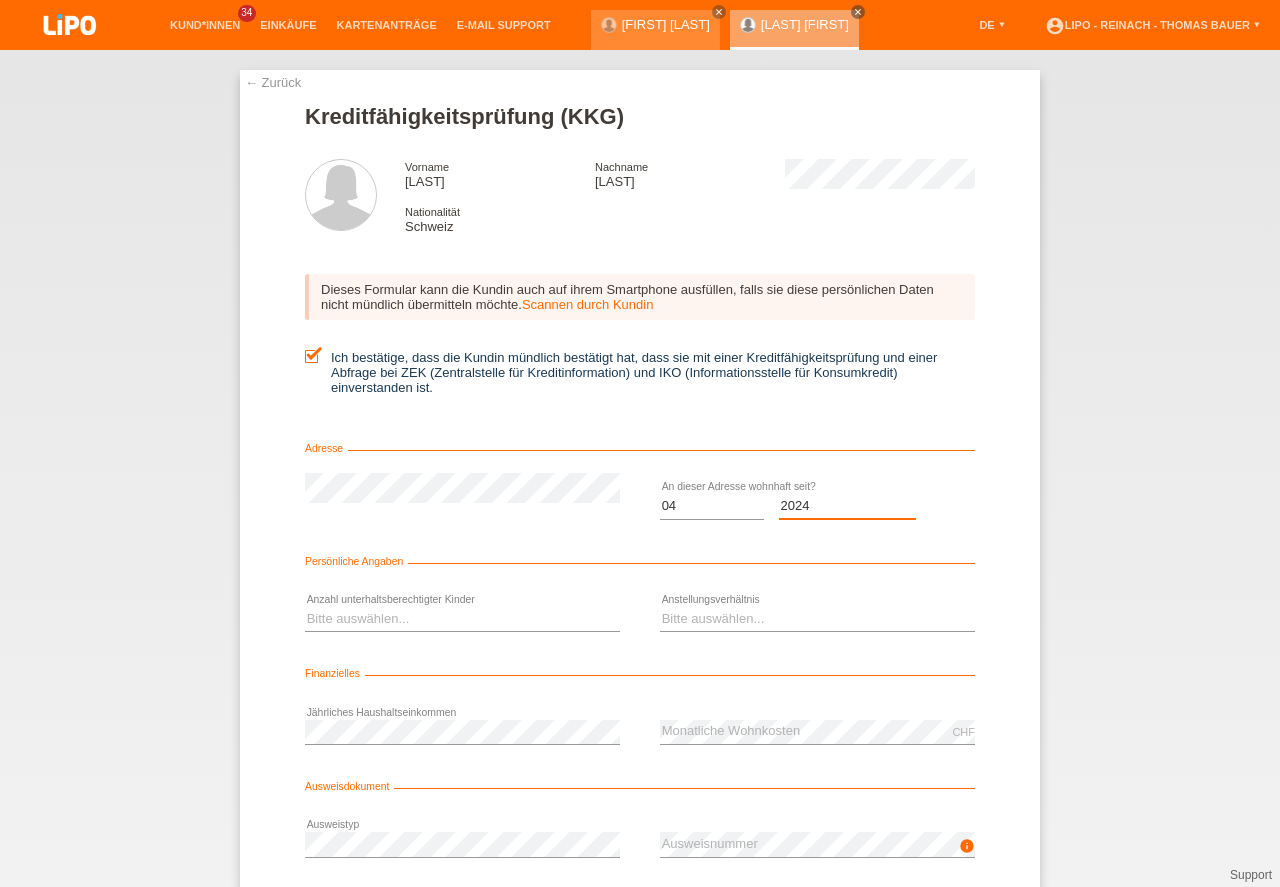 click on "Jahr
2025
2024
2023
2022
2021
2020
2019
2018
2017
2016 2015 2014 2013 2012 2011 2010 2009 2008 2007 2006 2005 2004 2003" at bounding box center [848, 506] 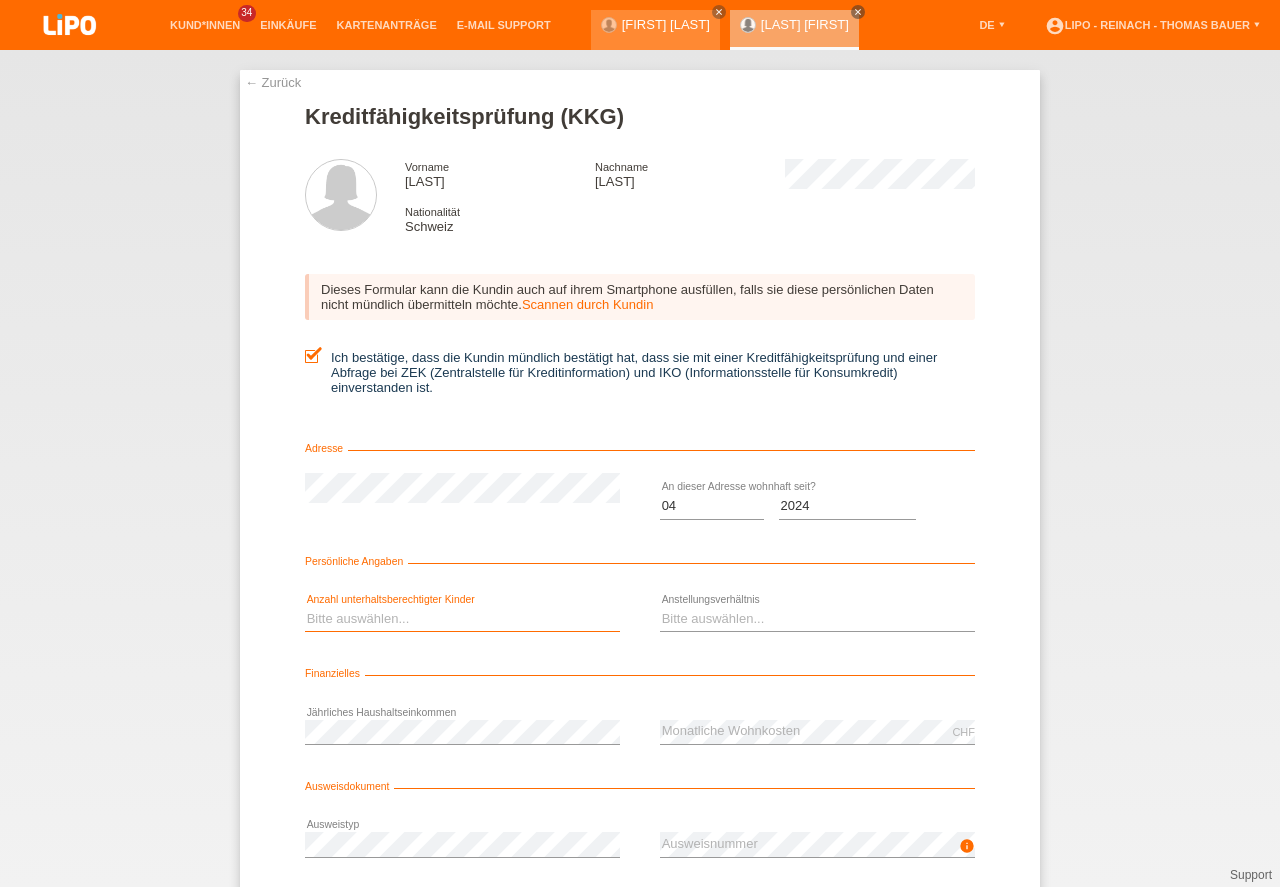 click on "Bitte auswählen...
0
1
2
3
4
5
6
7
8
9" at bounding box center [462, 619] 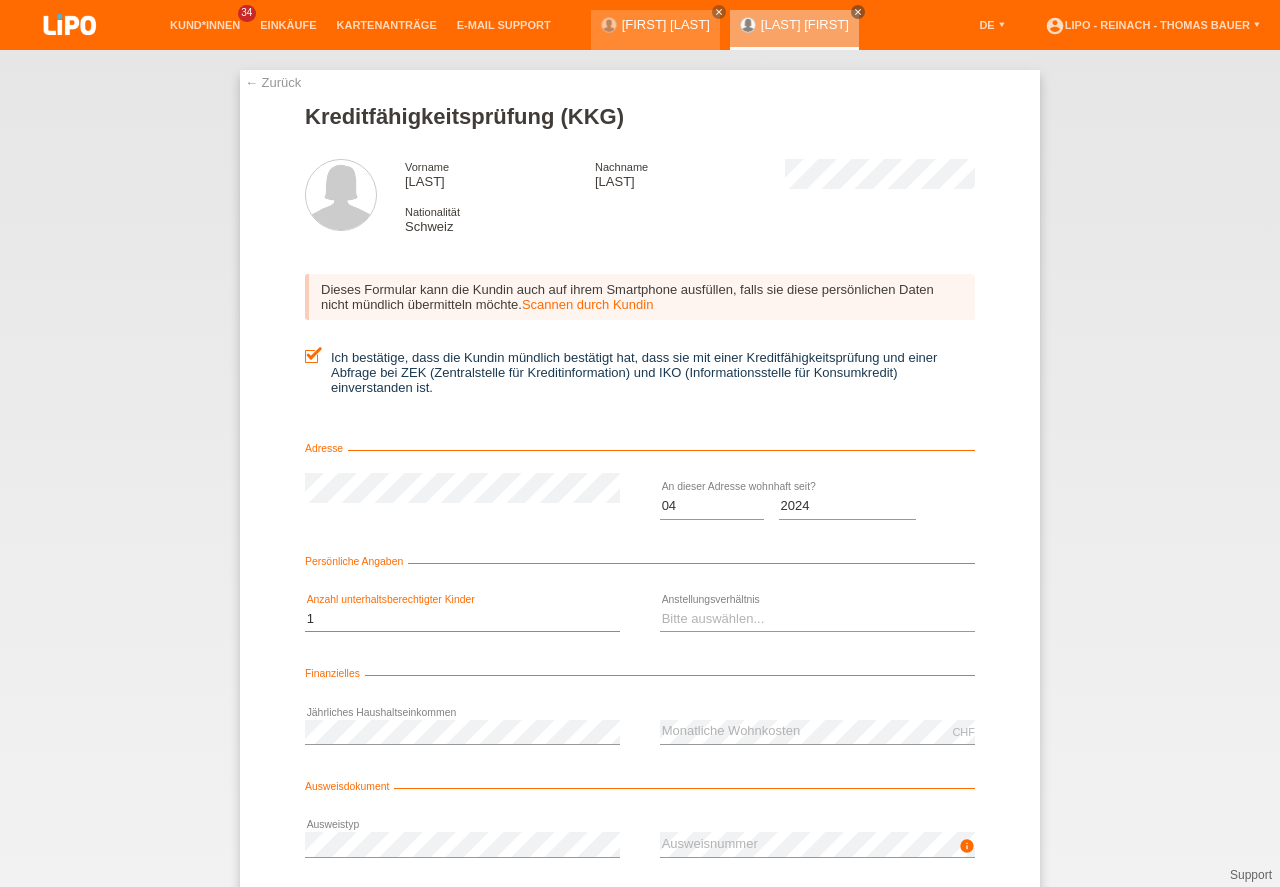 click on "1" at bounding box center [0, 0] 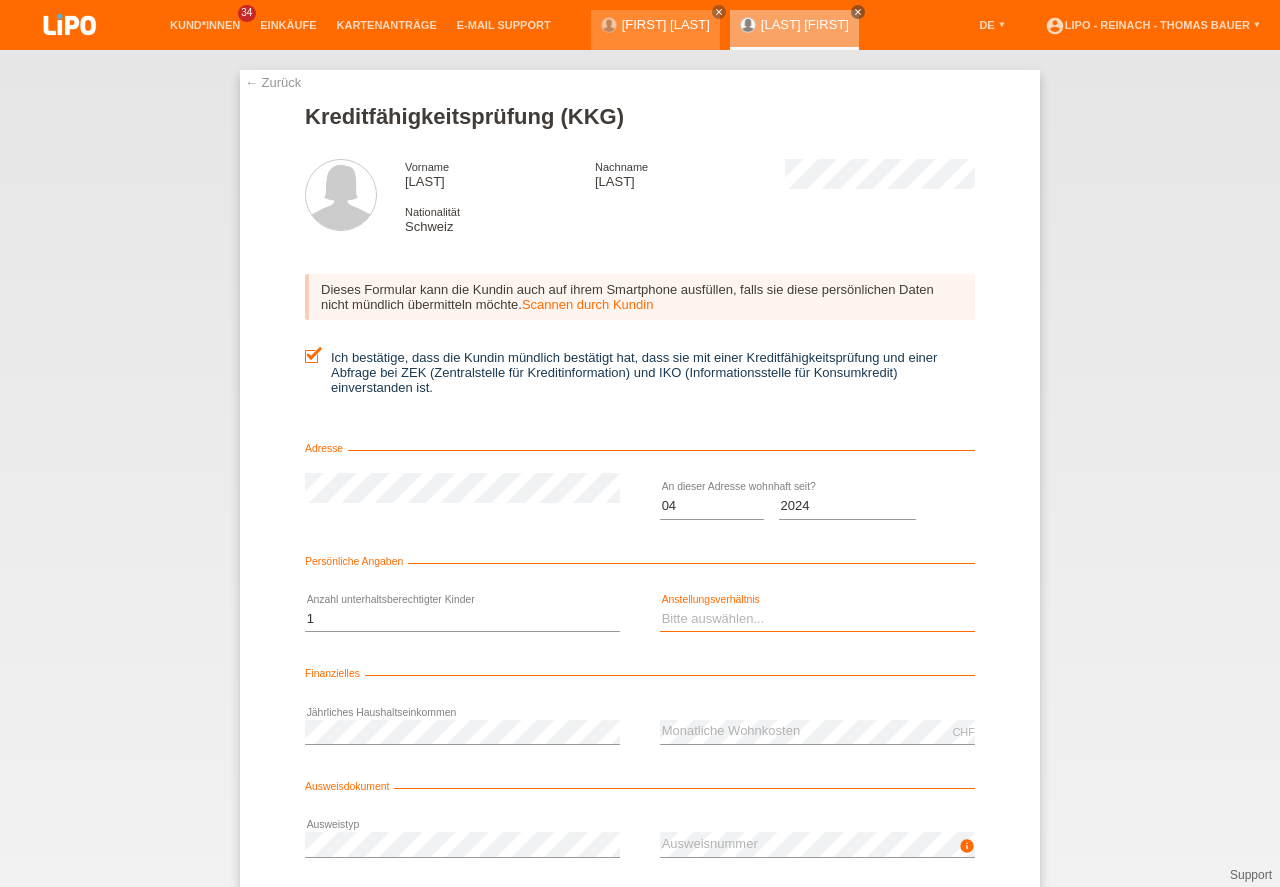click on "Bitte auswählen...
Unbefristet
Befristet
Lehrling/Student
Pensioniert
Nicht arbeitstätig
Hausfrau/-mann
Selbständig" at bounding box center [817, 619] 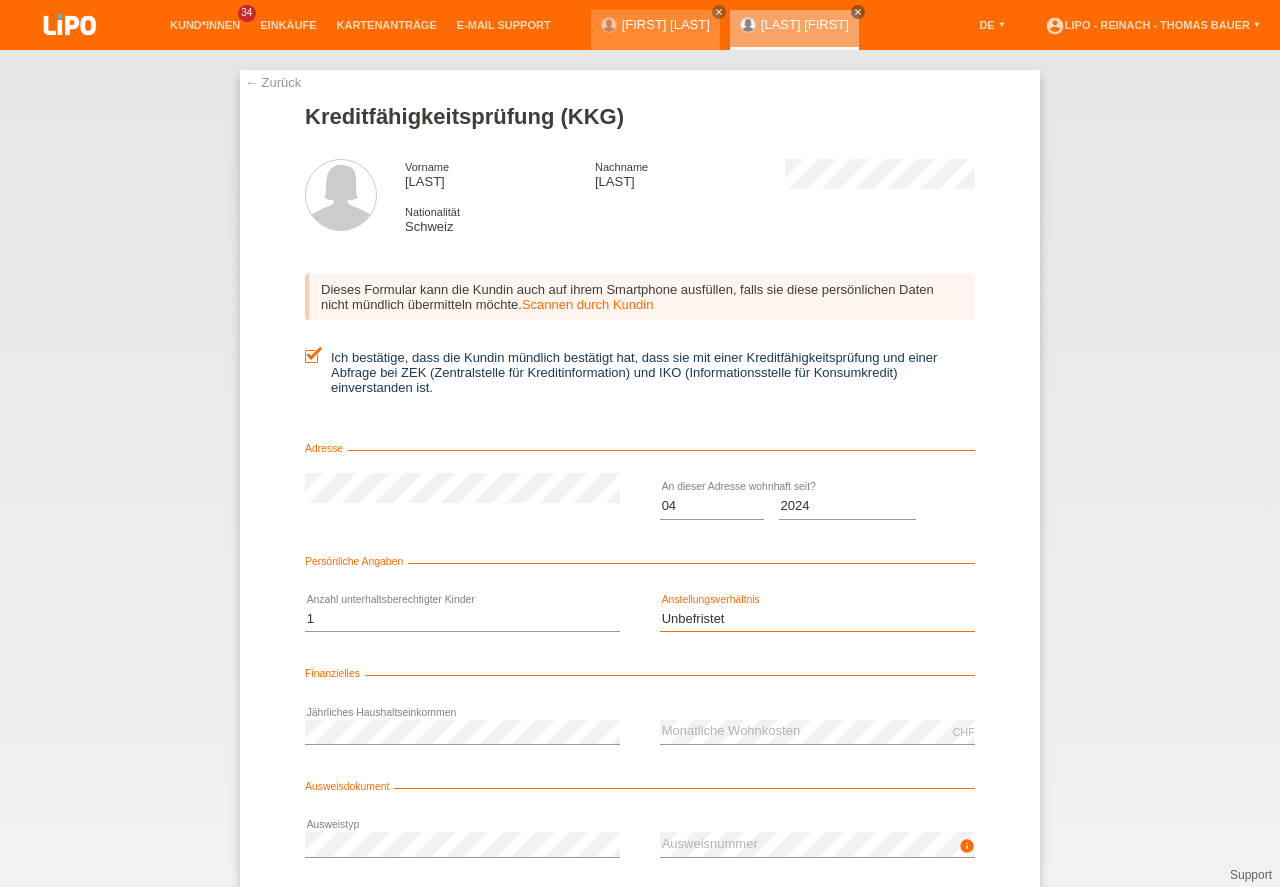 click on "Unbefristet" at bounding box center [0, 0] 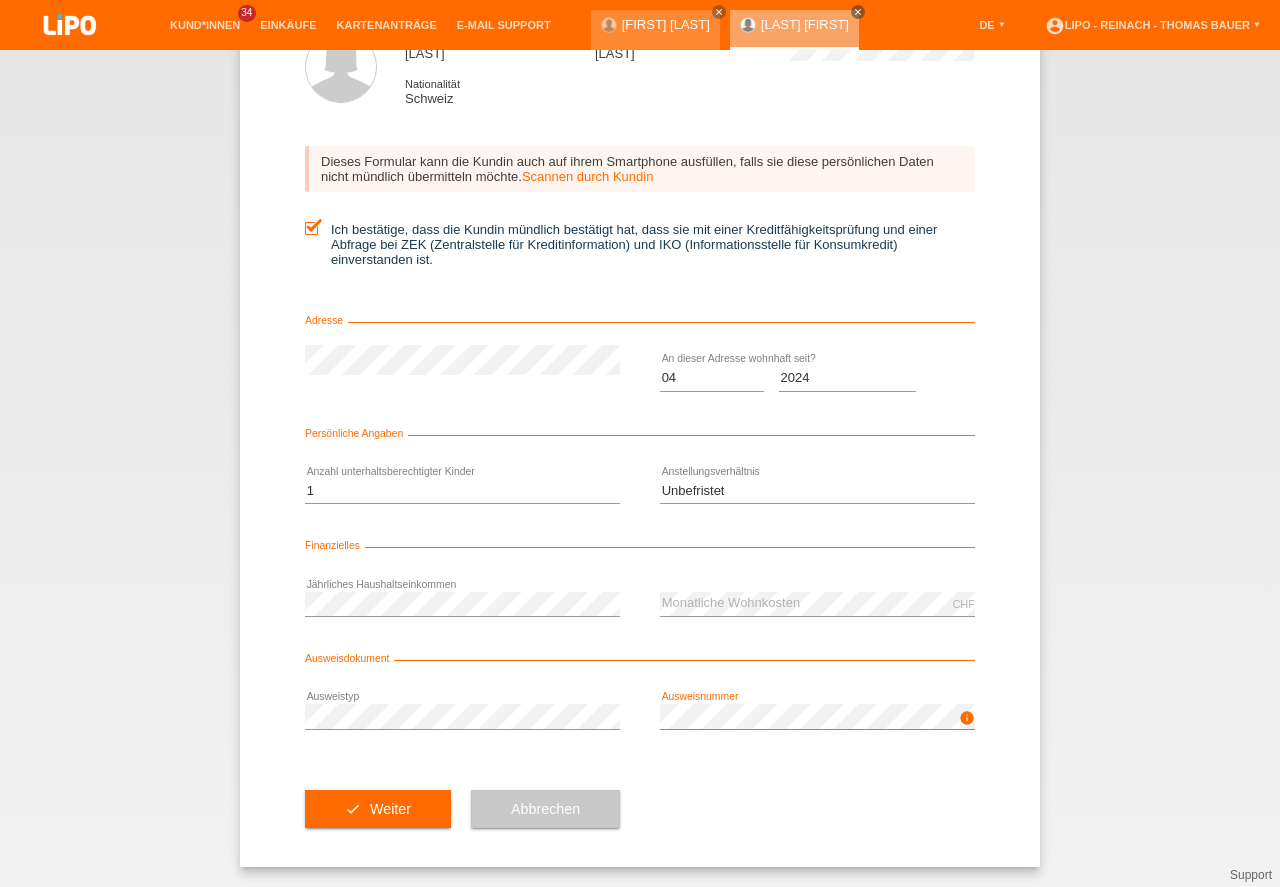 scroll, scrollTop: 132, scrollLeft: 0, axis: vertical 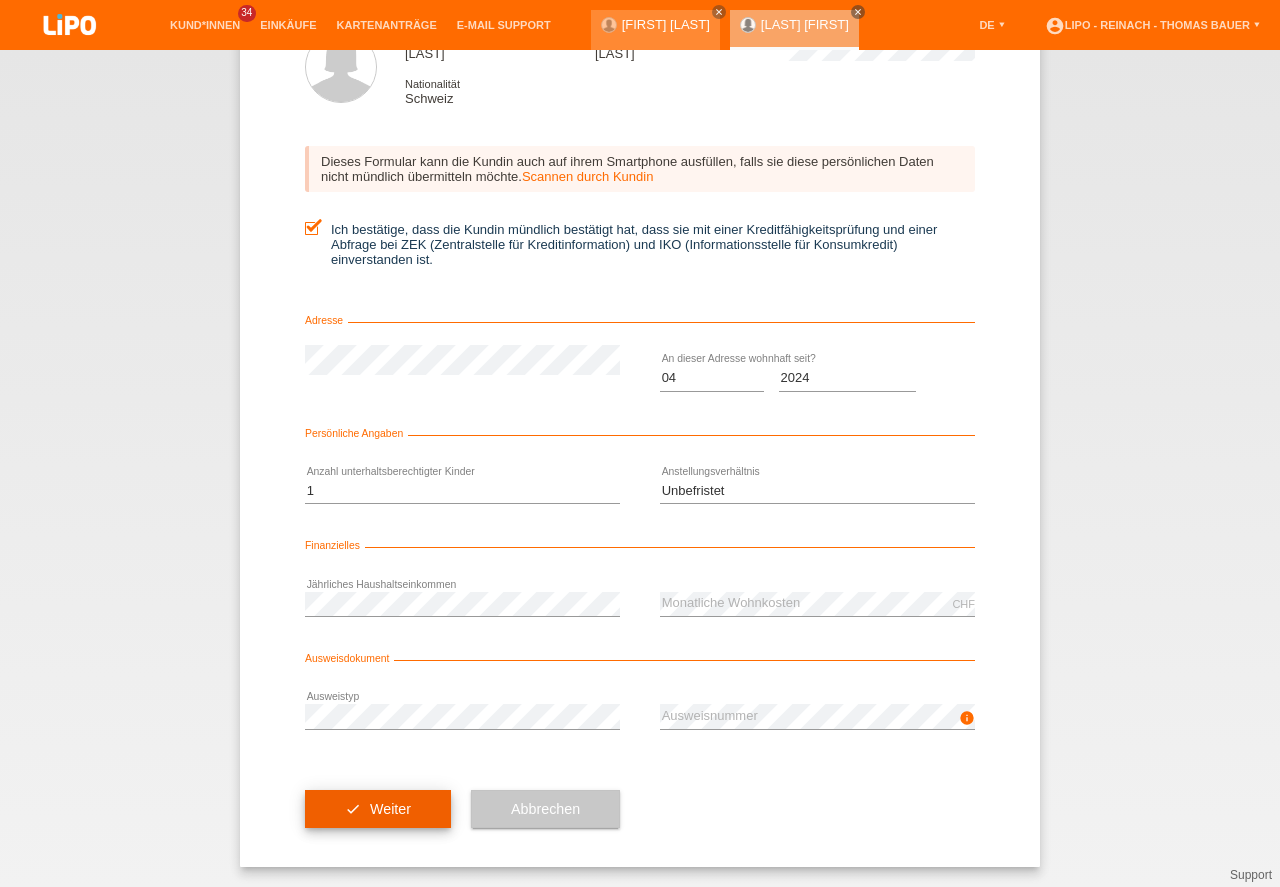 click on "check   Weiter" at bounding box center (378, 809) 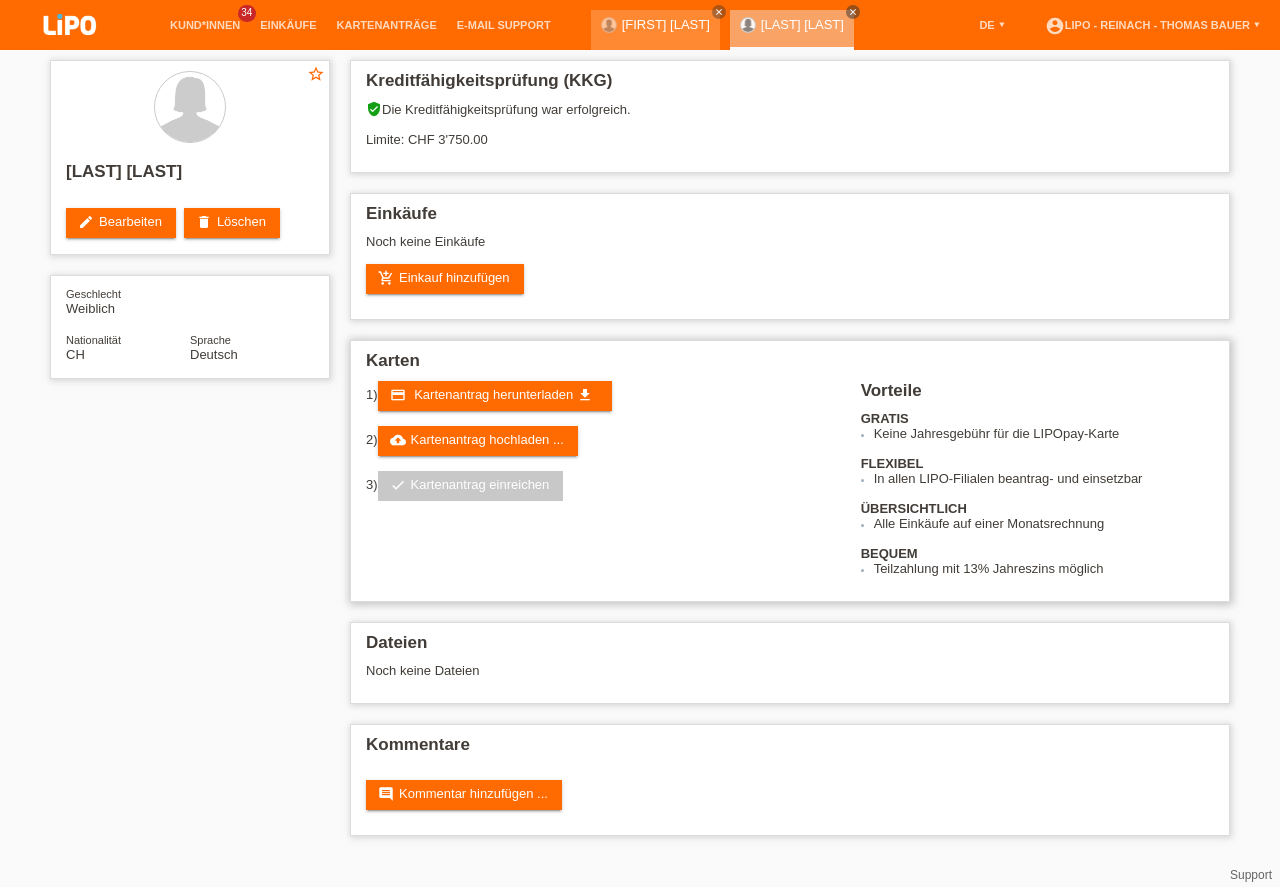 scroll, scrollTop: 0, scrollLeft: 0, axis: both 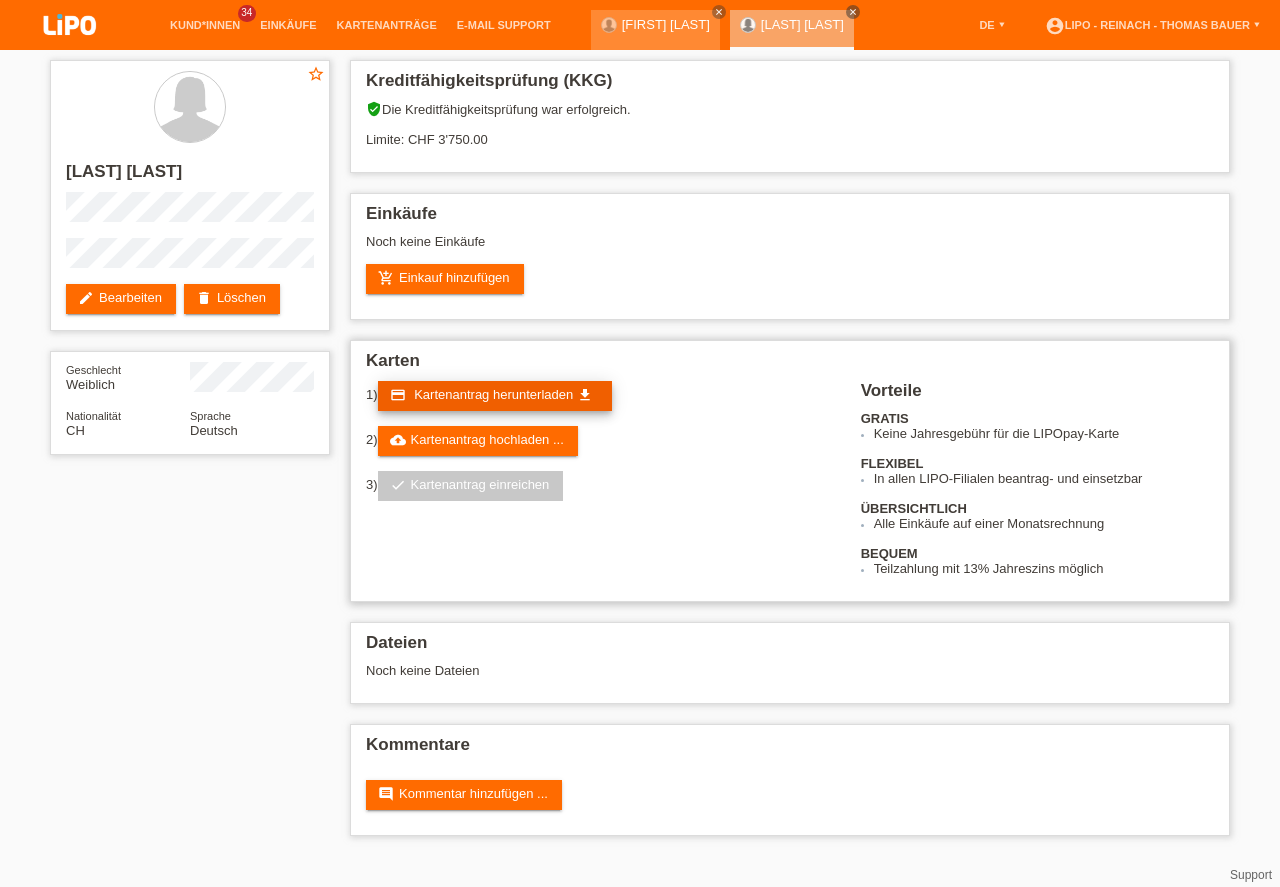 click on "credit_card
Kartenantrag herunterladen
get_app" at bounding box center [495, 396] 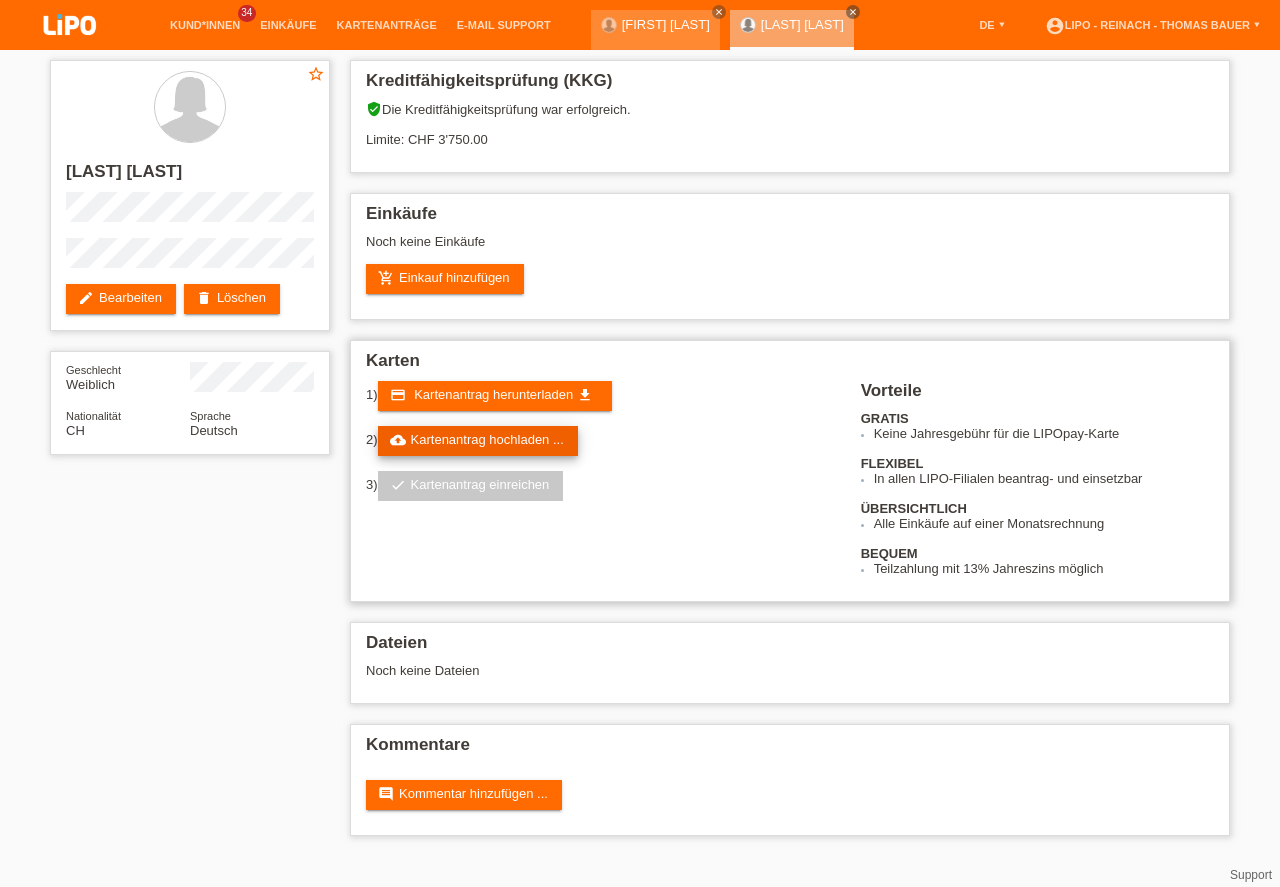 click on "cloud_upload  Kartenantrag hochladen ..." at bounding box center (478, 441) 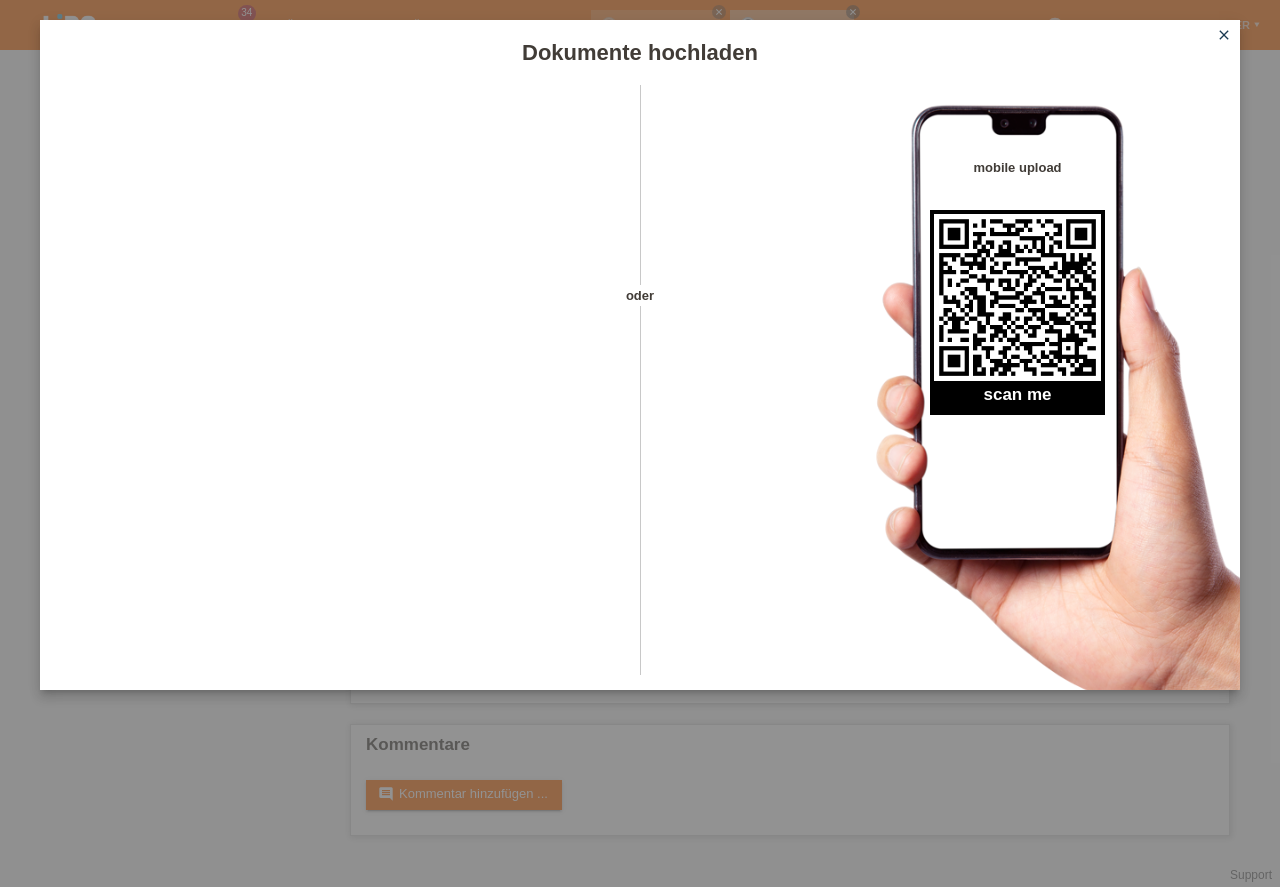 click on "close" at bounding box center (1224, 35) 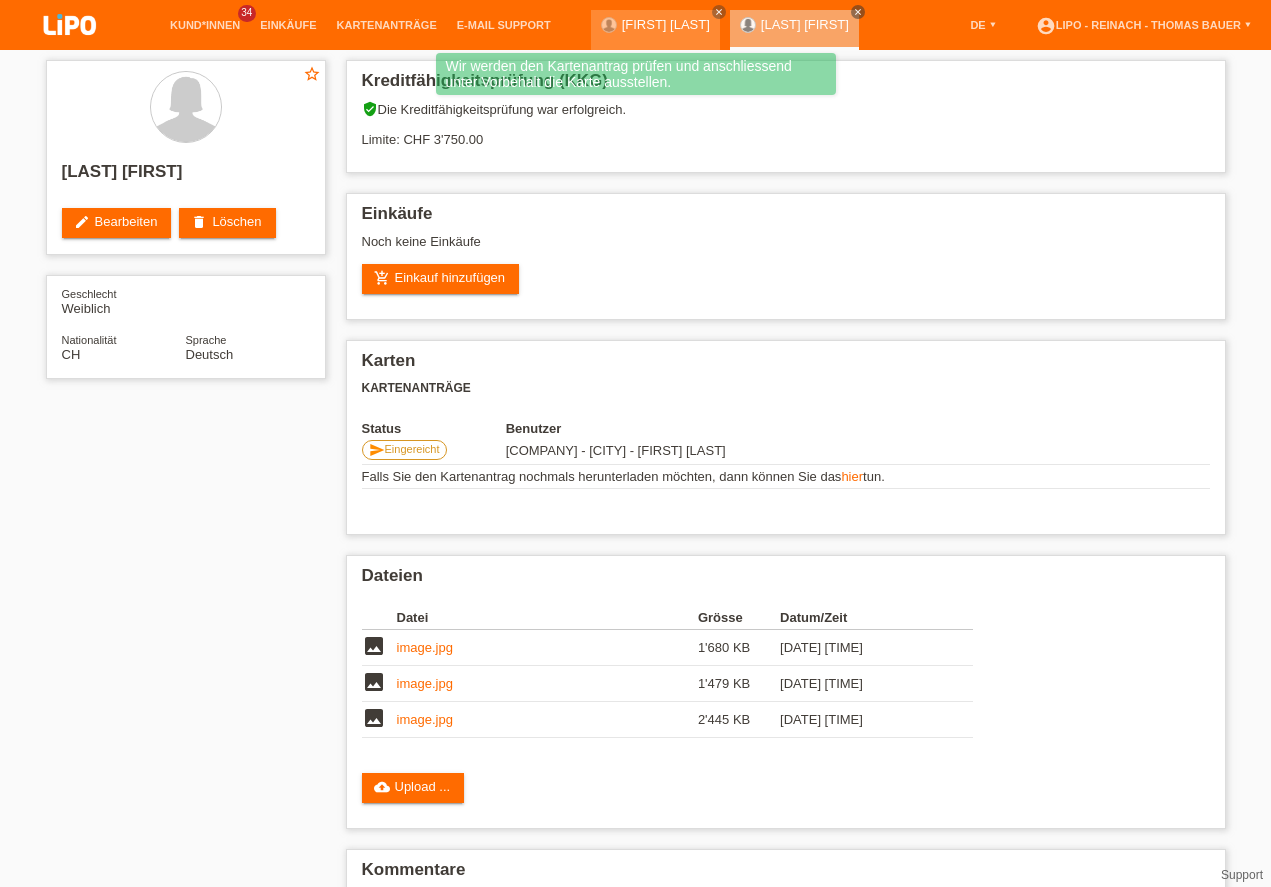 scroll, scrollTop: 0, scrollLeft: 0, axis: both 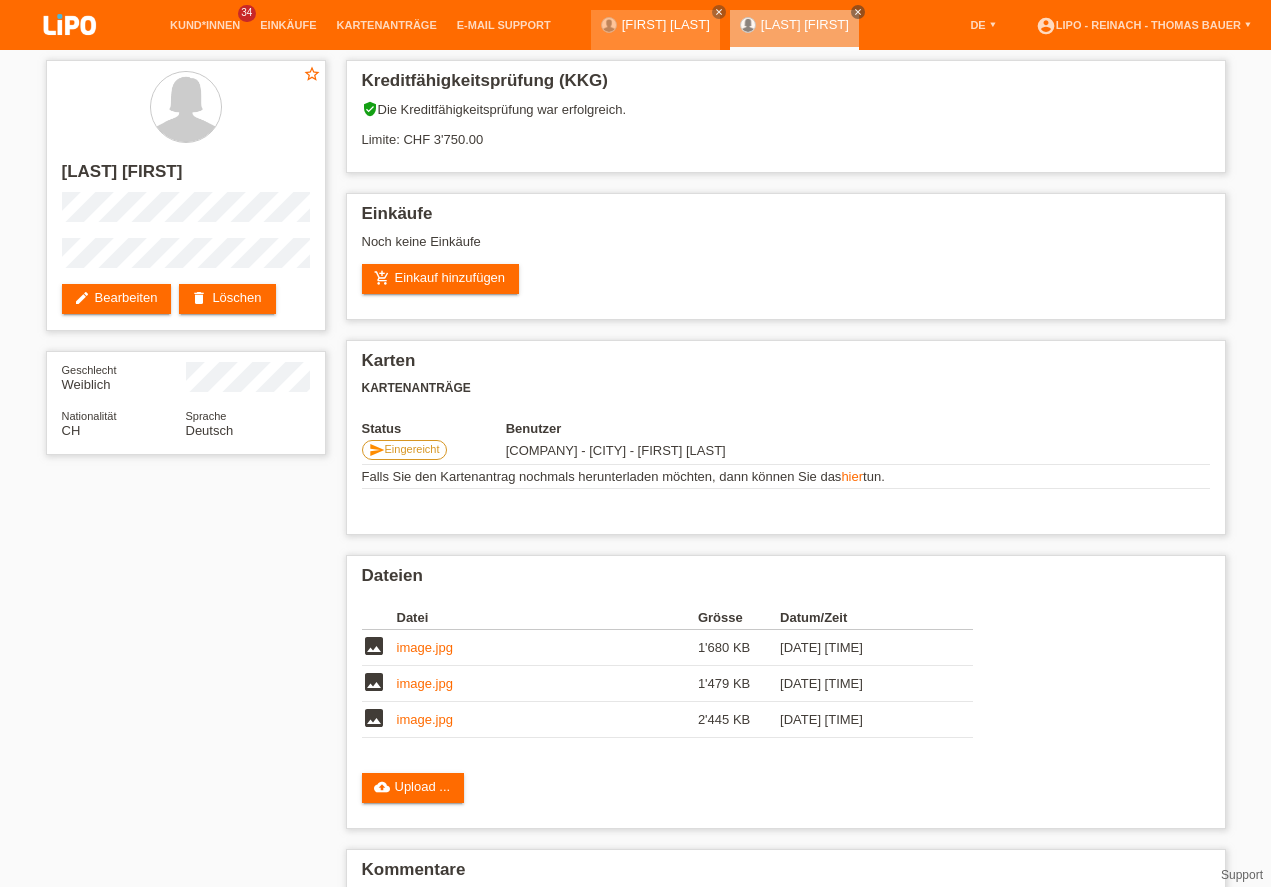 click at bounding box center (70, 26) 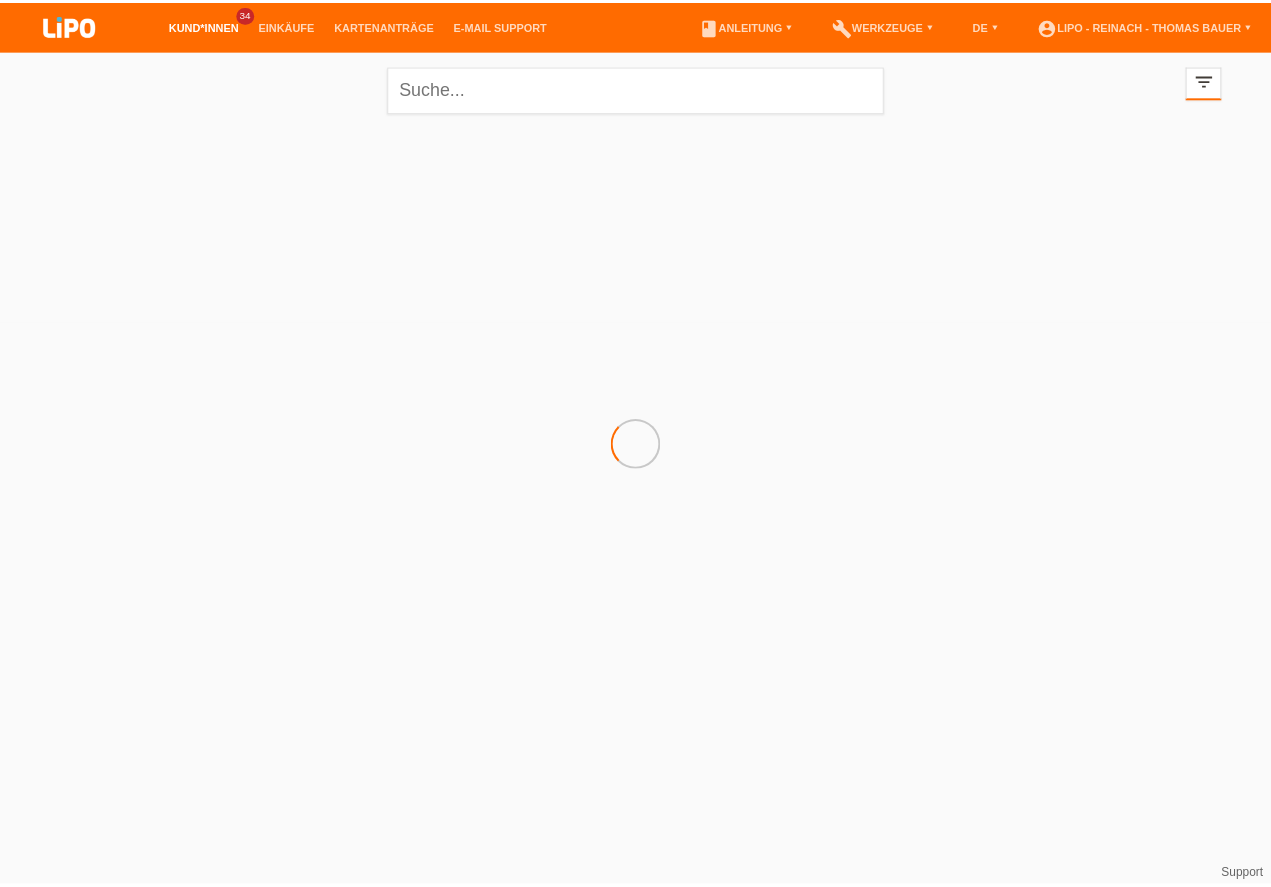 scroll, scrollTop: 0, scrollLeft: 0, axis: both 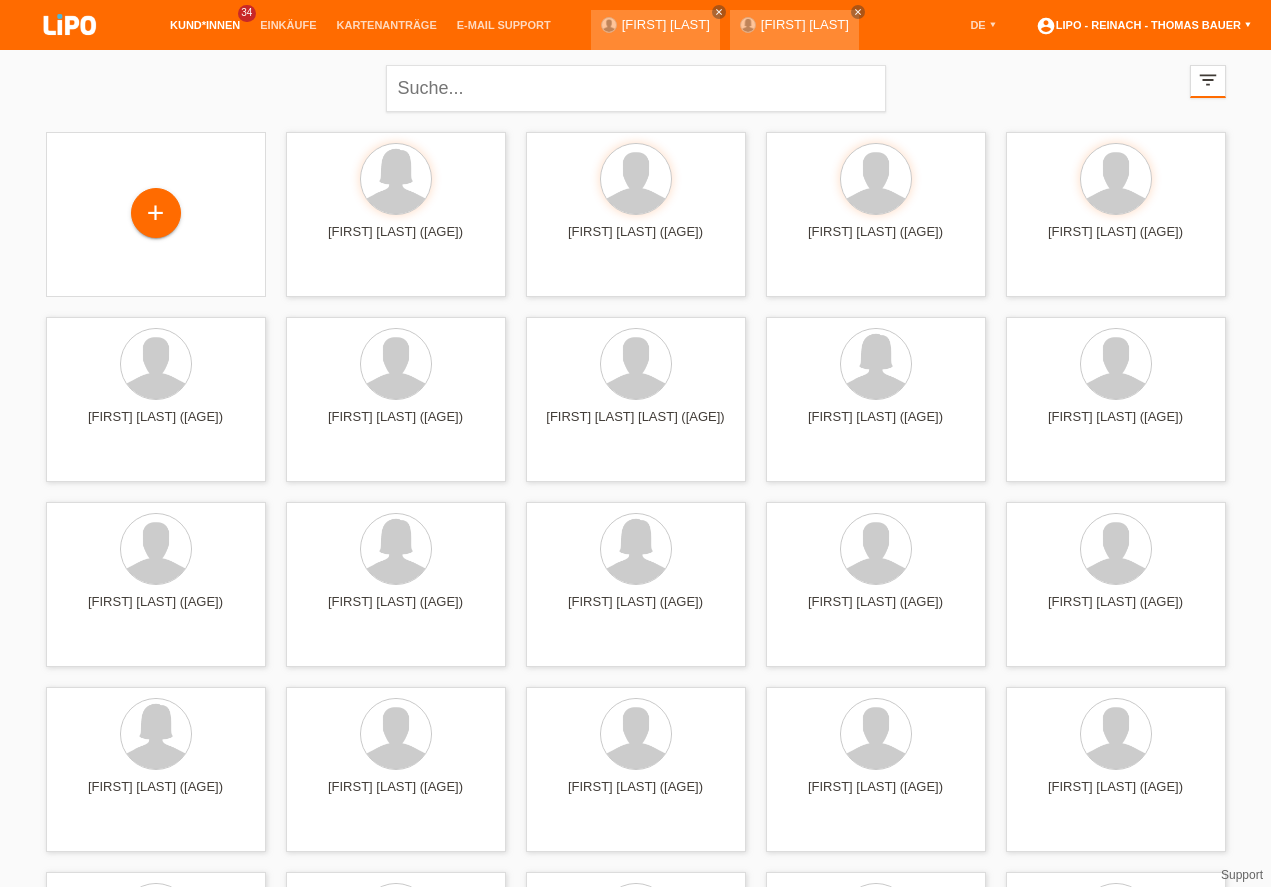 click on "account_circle [FIRST] - [CITY] - [FIRST] [LAST]" at bounding box center [1143, 25] 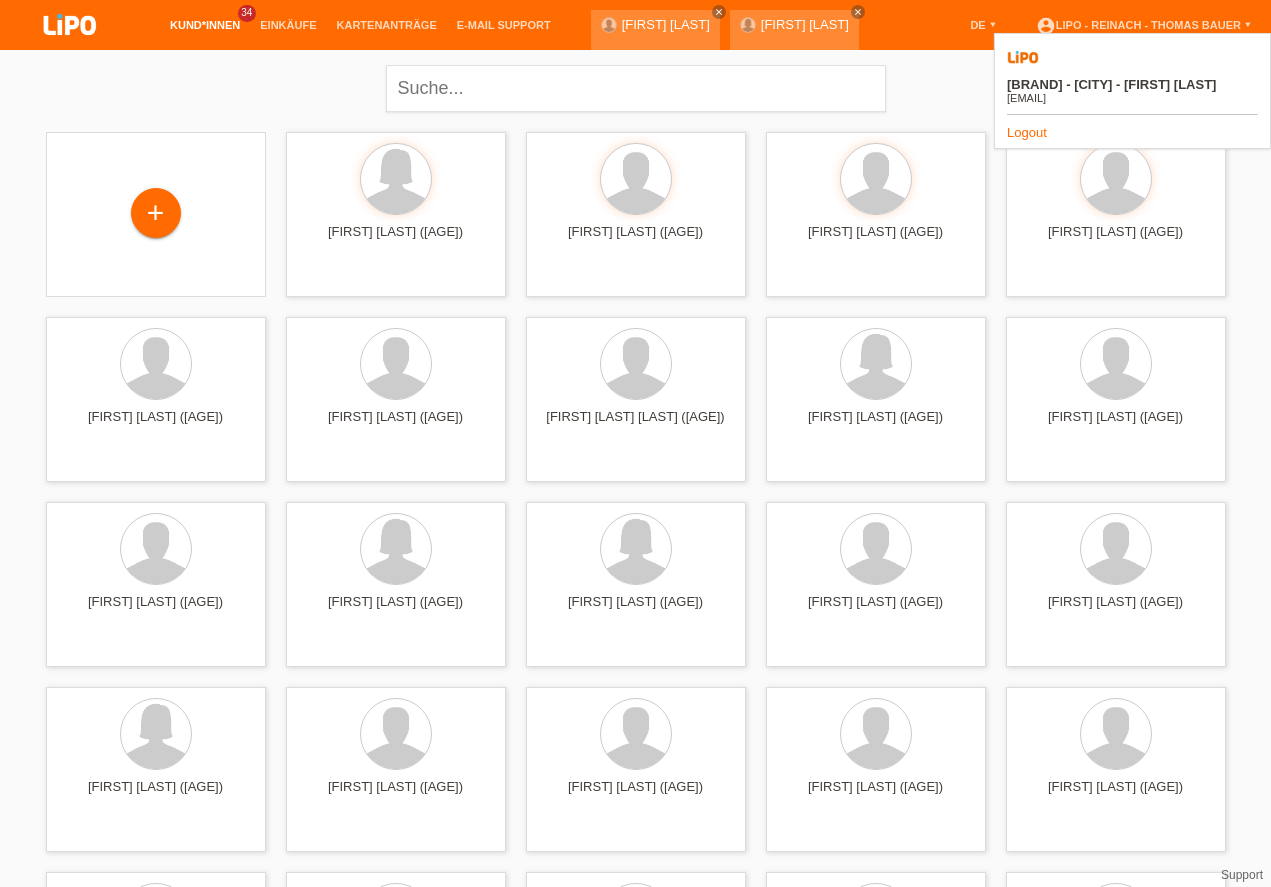 click on "Logout" at bounding box center [1027, 132] 